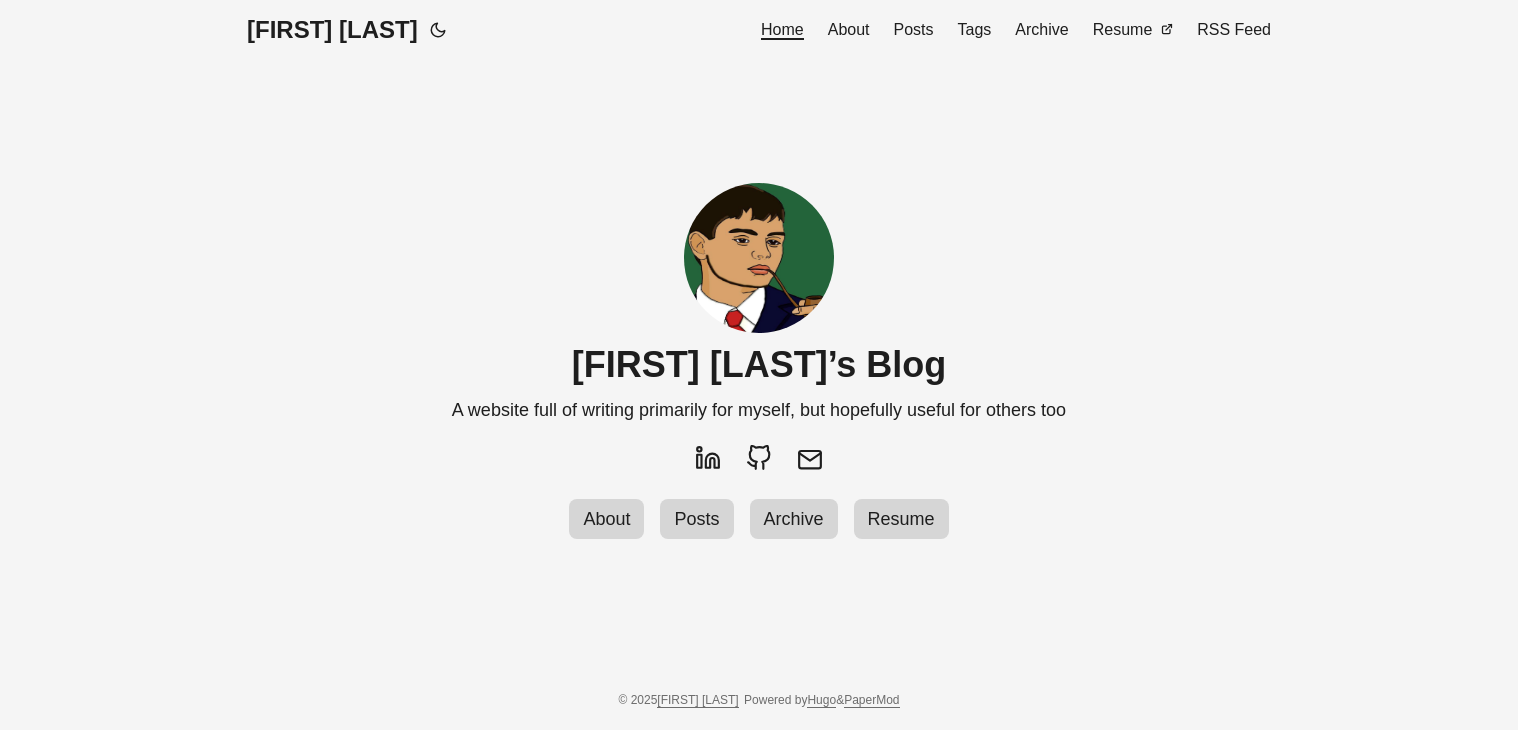 scroll, scrollTop: 0, scrollLeft: 0, axis: both 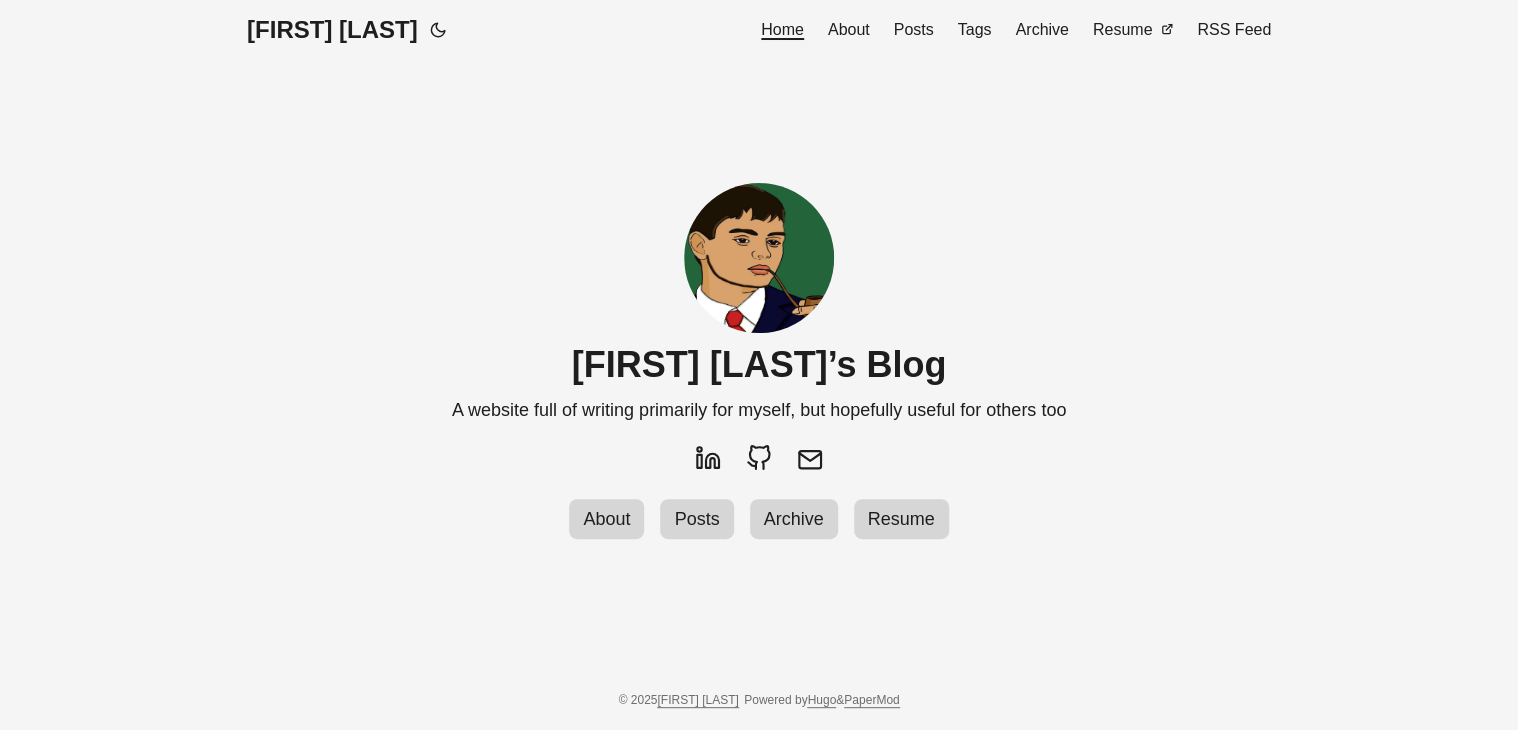 click on "Posts" at bounding box center (914, 29) 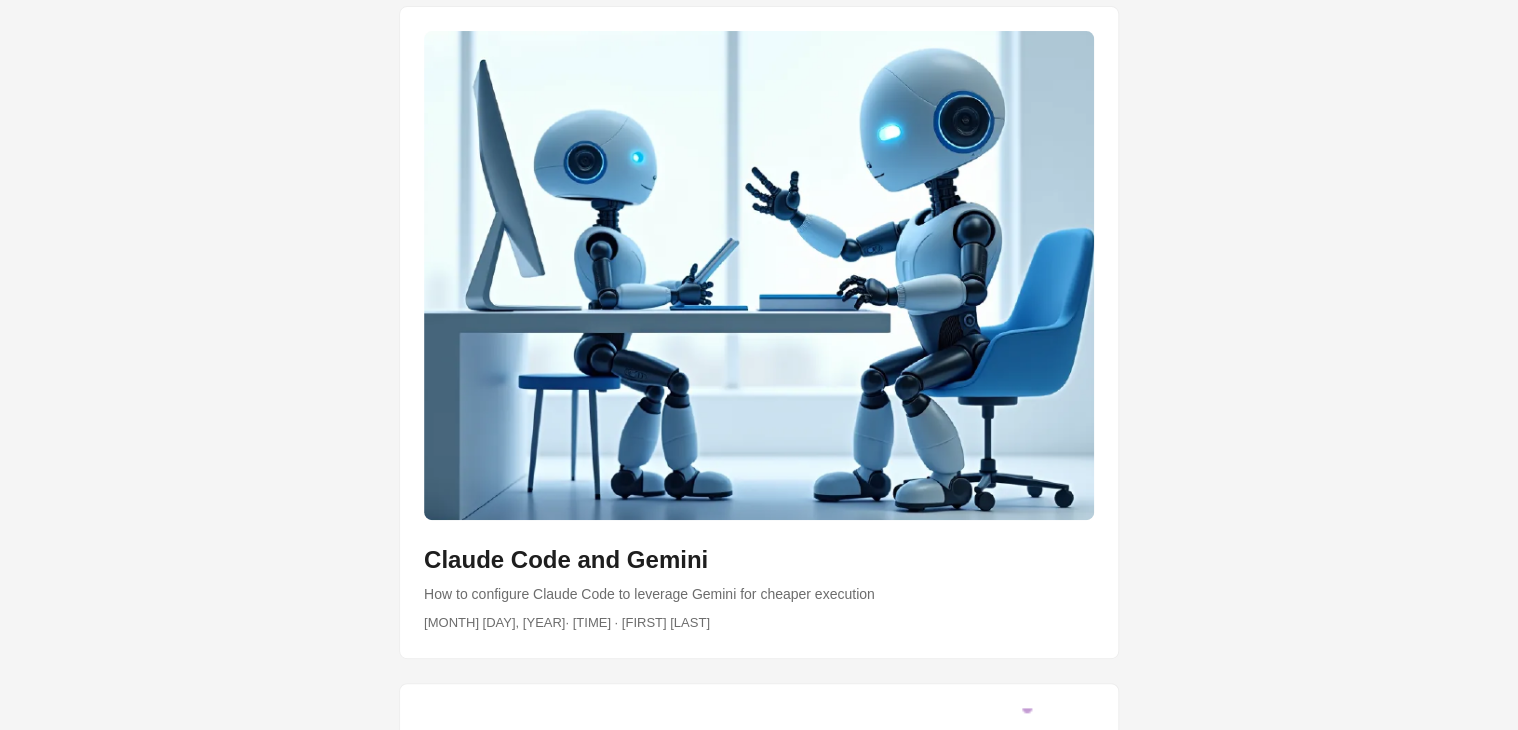 scroll, scrollTop: 168, scrollLeft: 0, axis: vertical 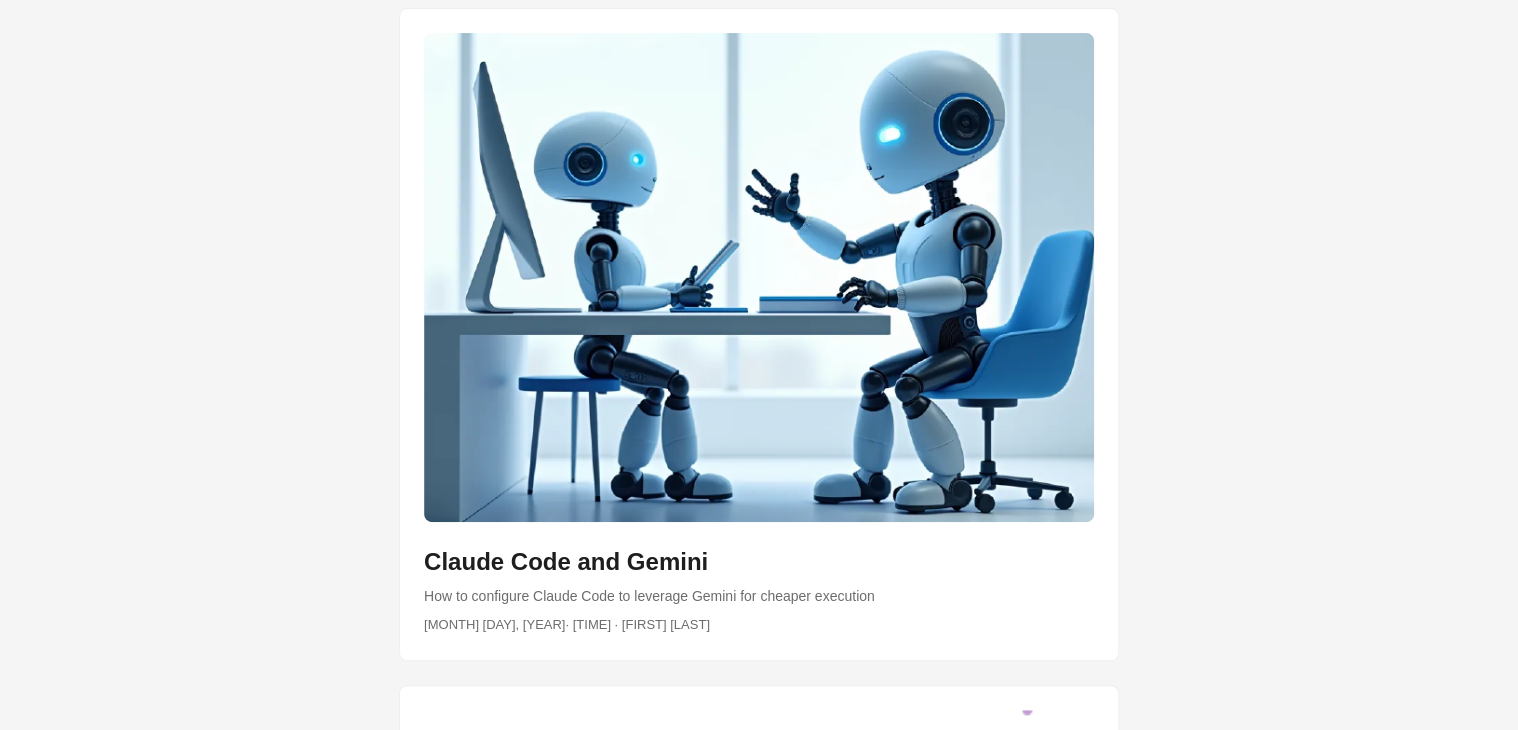 click at bounding box center (759, 334) 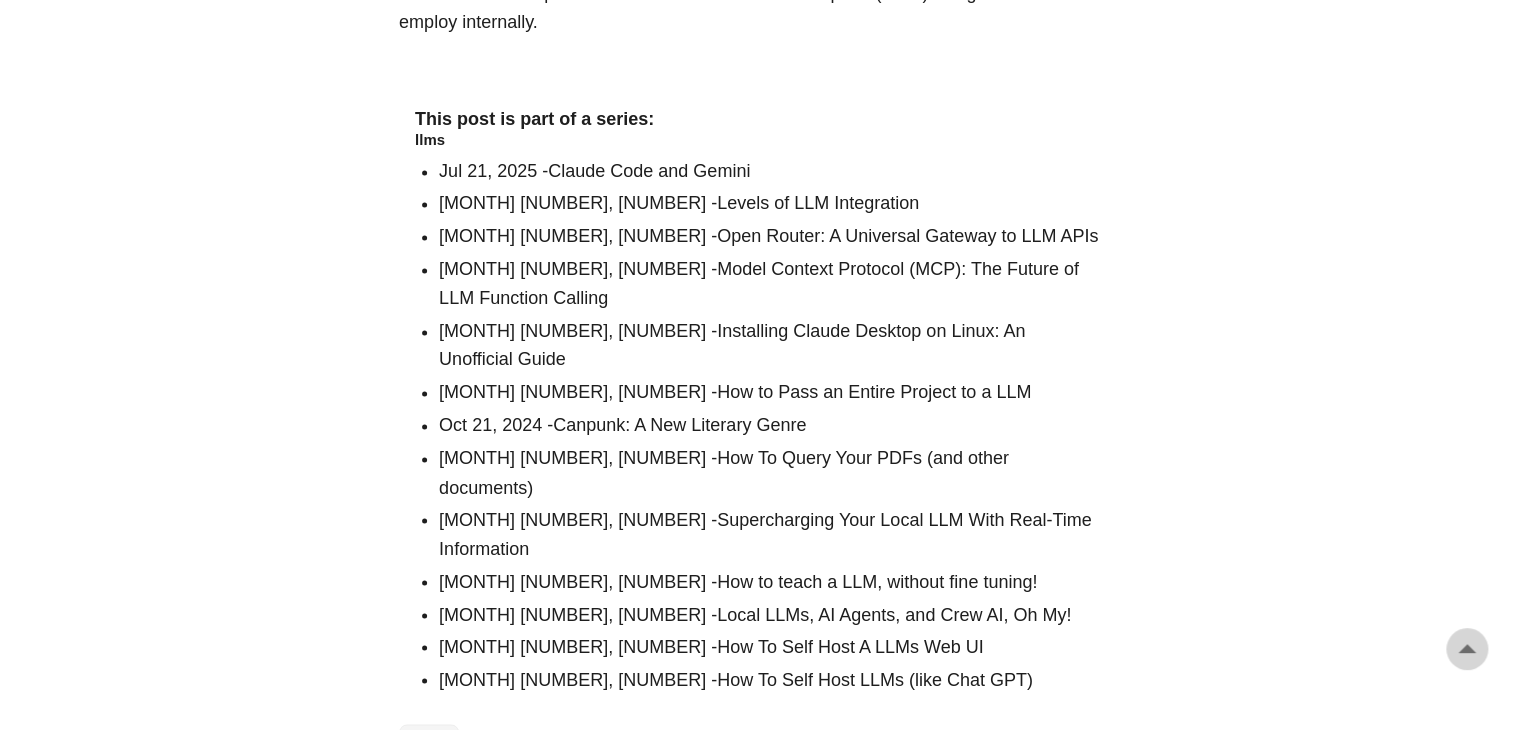 scroll, scrollTop: 5215, scrollLeft: 0, axis: vertical 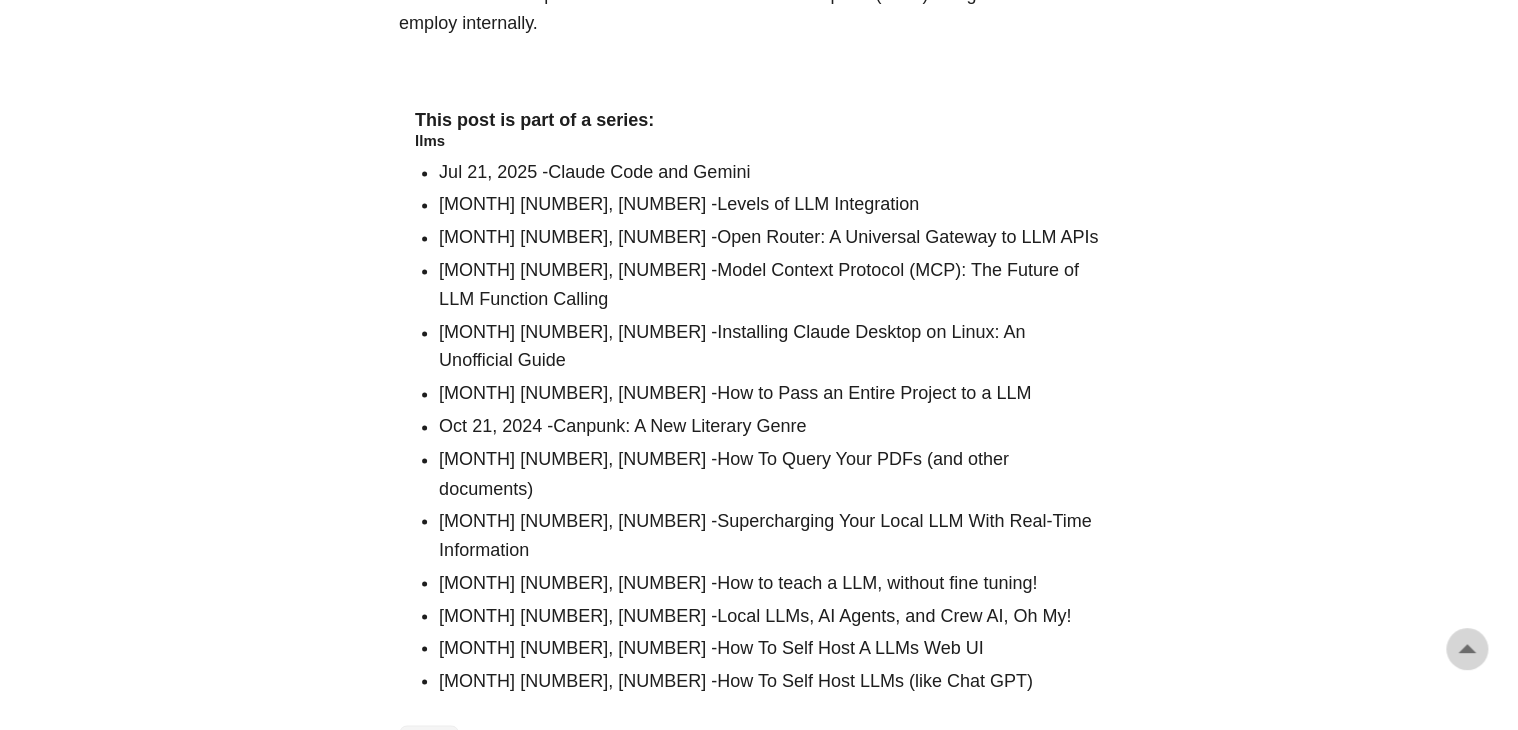 click on "How to Pass an Entire Project to a LLM" at bounding box center [874, 393] 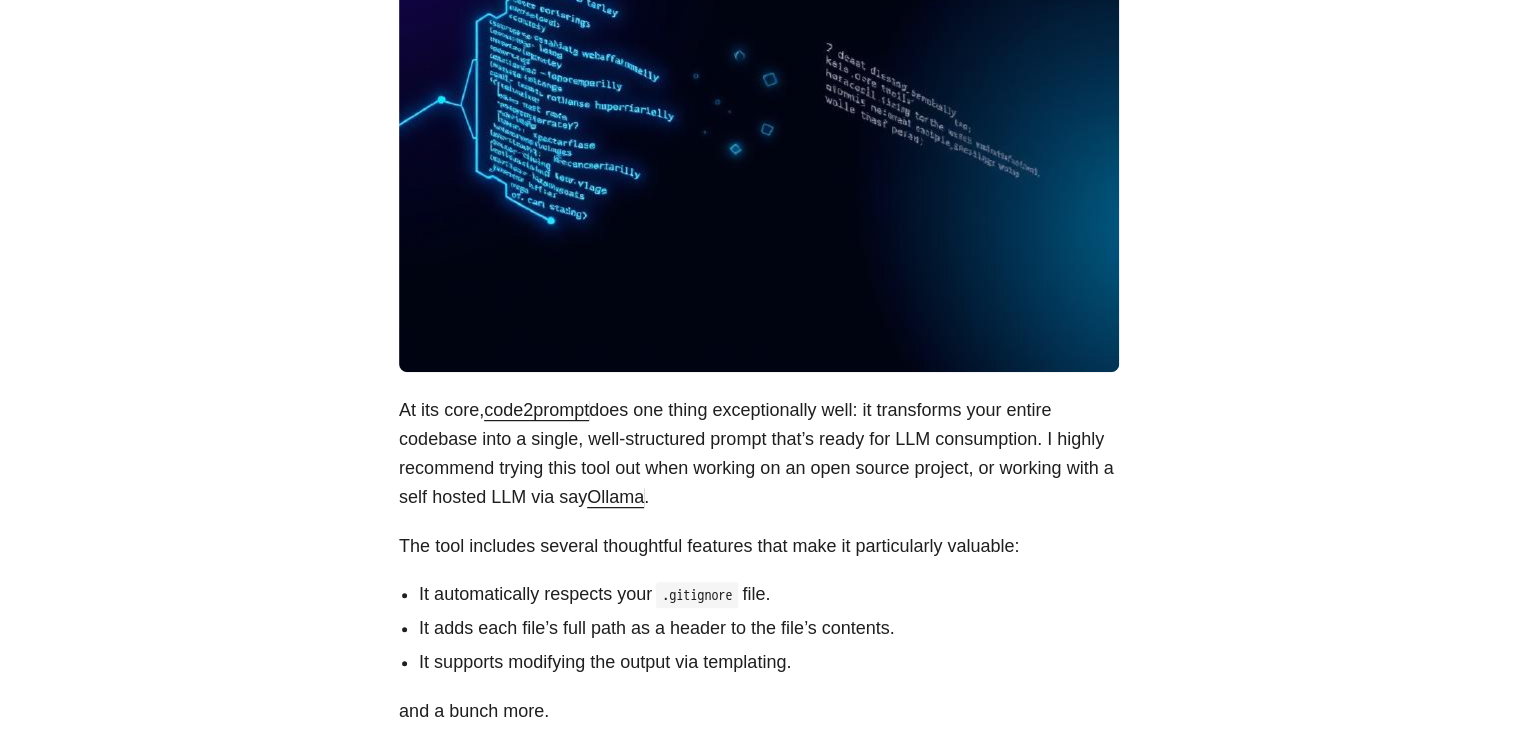 scroll, scrollTop: 636, scrollLeft: 0, axis: vertical 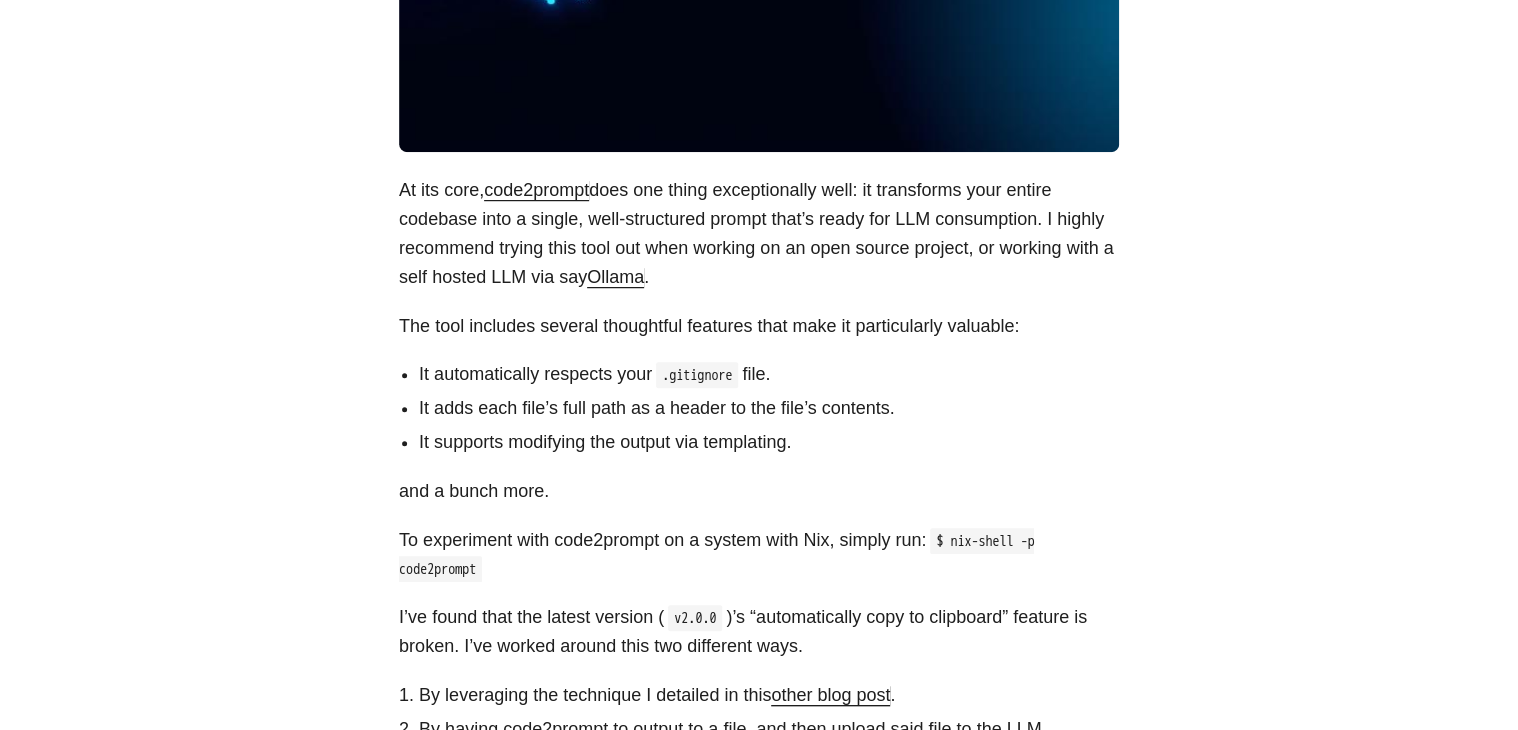 click on "How to Pass an Entire Project to a LLM
November 28, 2024  · 1 min · Greg Hilston
At its core,  code2prompt  does one thing exceptionally well: it transforms your entire codebase into a single, well-structured prompt that’s ready for LLM consumption. I highly recommend trying this tool out when working on an open source project, or working with a self hosted LLM via say  Ollama .
The tool includes several thoughtful features that make it particularly valuable:
It automatically respects your  .gitignore  file.
It adds each file’s full path as a header to the file’s contents.
It supports modifying the output via templating.
and a bunch more.
To experiment with code2prompt on a system with Nix, simply run:  $ nix-shell -p code2prompt
I’ve found that the latest version ( v2.0.0 )’s “automatically copy to clipboard” feature is broken. I’ve worked around this two different ways.
." at bounding box center (759, 511) 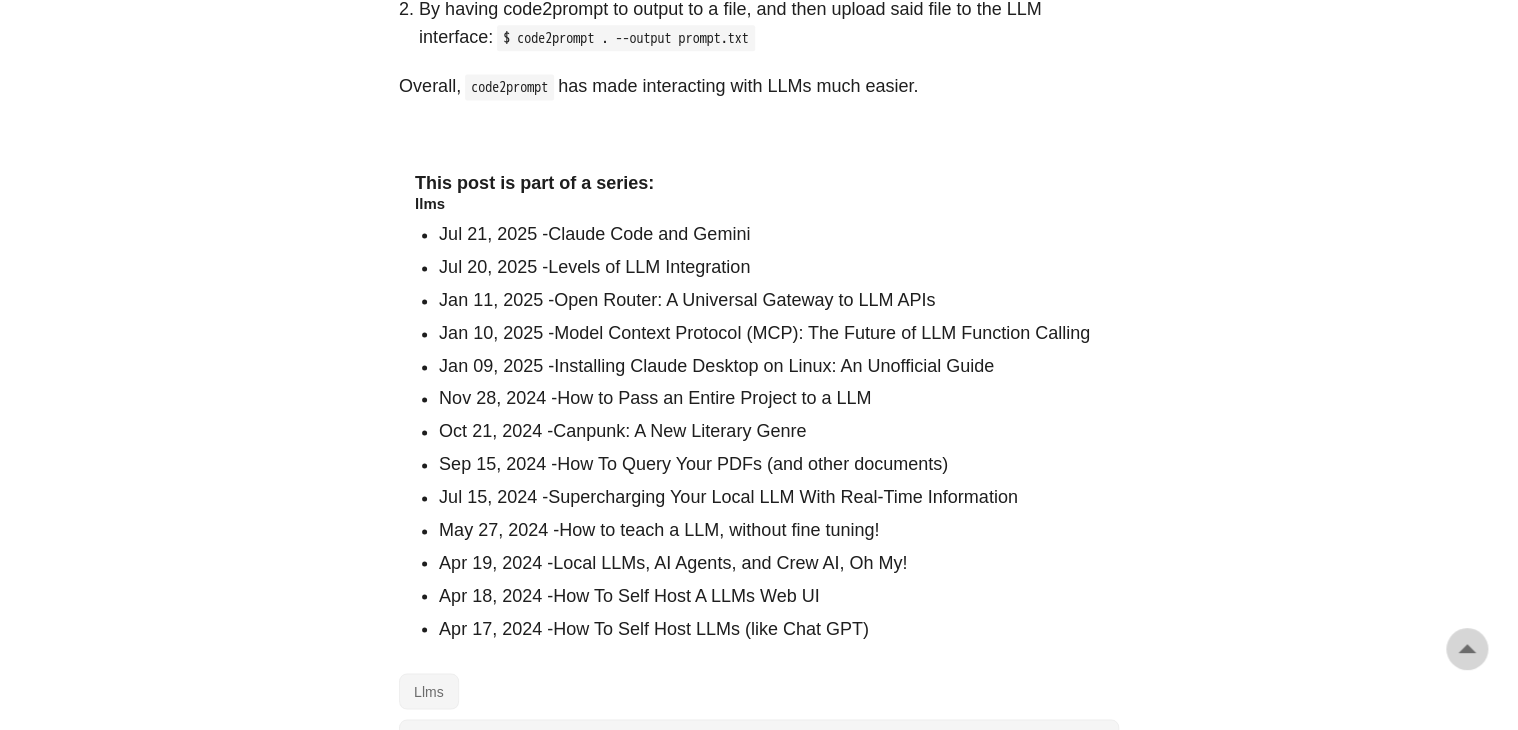 scroll, scrollTop: 1360, scrollLeft: 0, axis: vertical 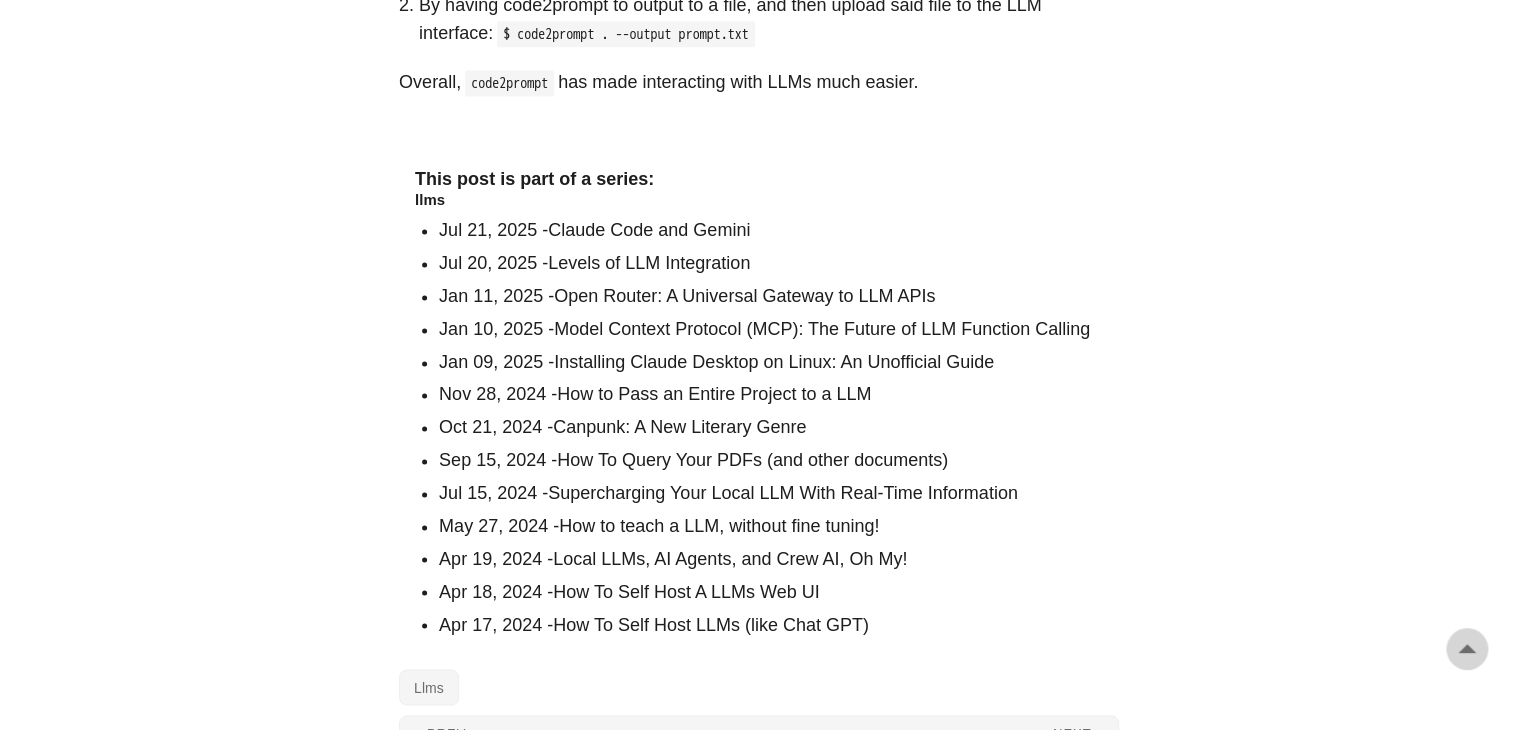 click on "How To Self Host LLMs (like Chat GPT)" at bounding box center [711, 624] 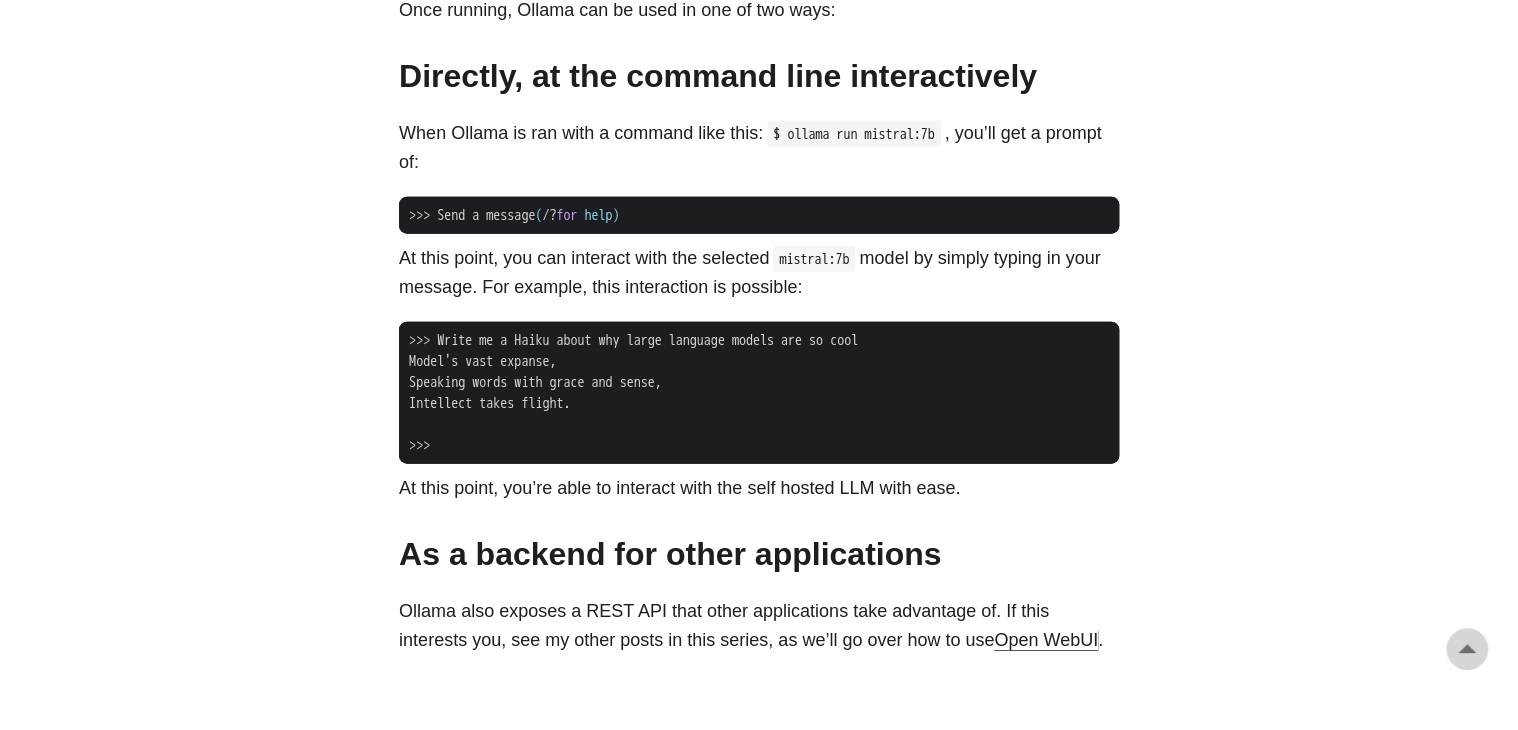 scroll, scrollTop: 2240, scrollLeft: 0, axis: vertical 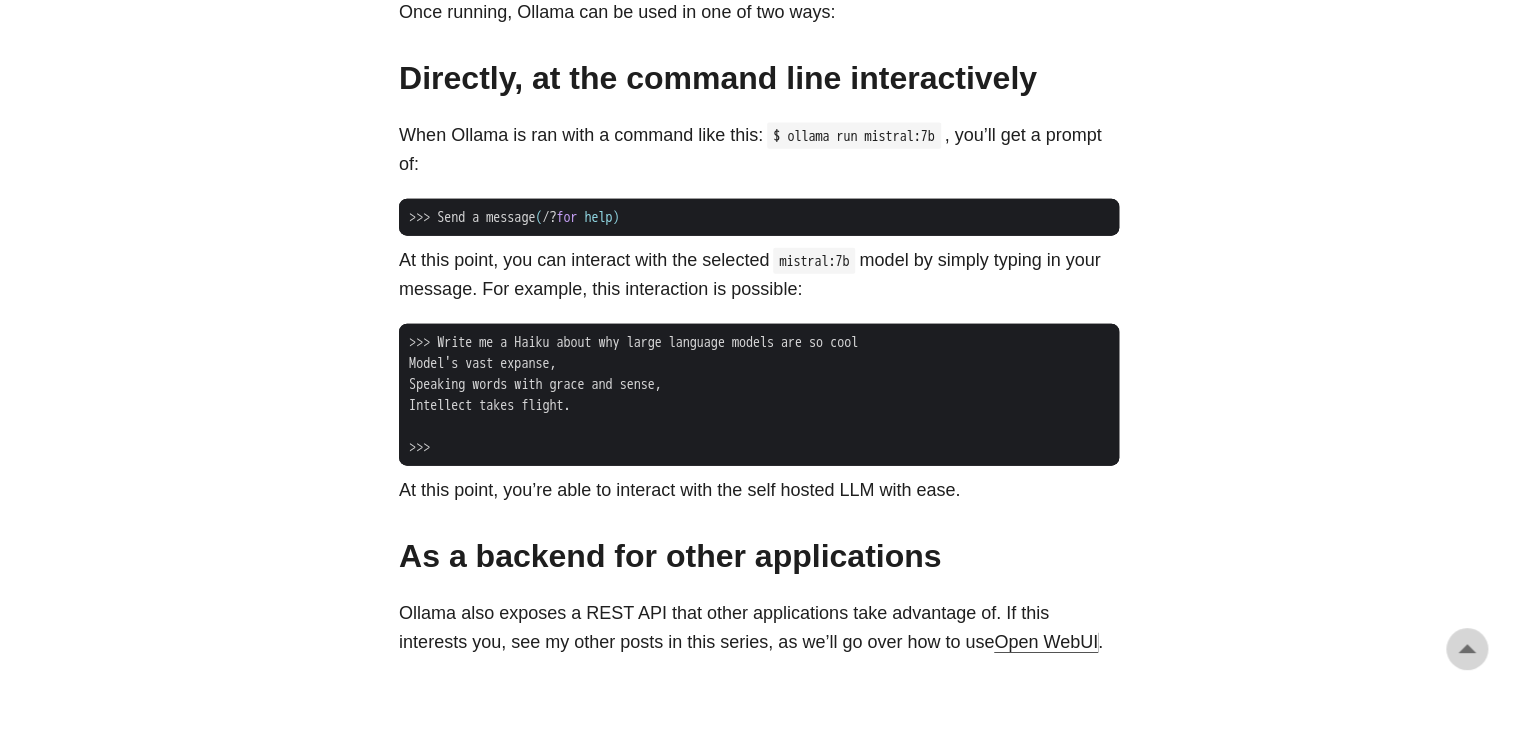 click on "[NAME]
Home
About
Posts
Tags
Archive
Resume" at bounding box center [759, -373] 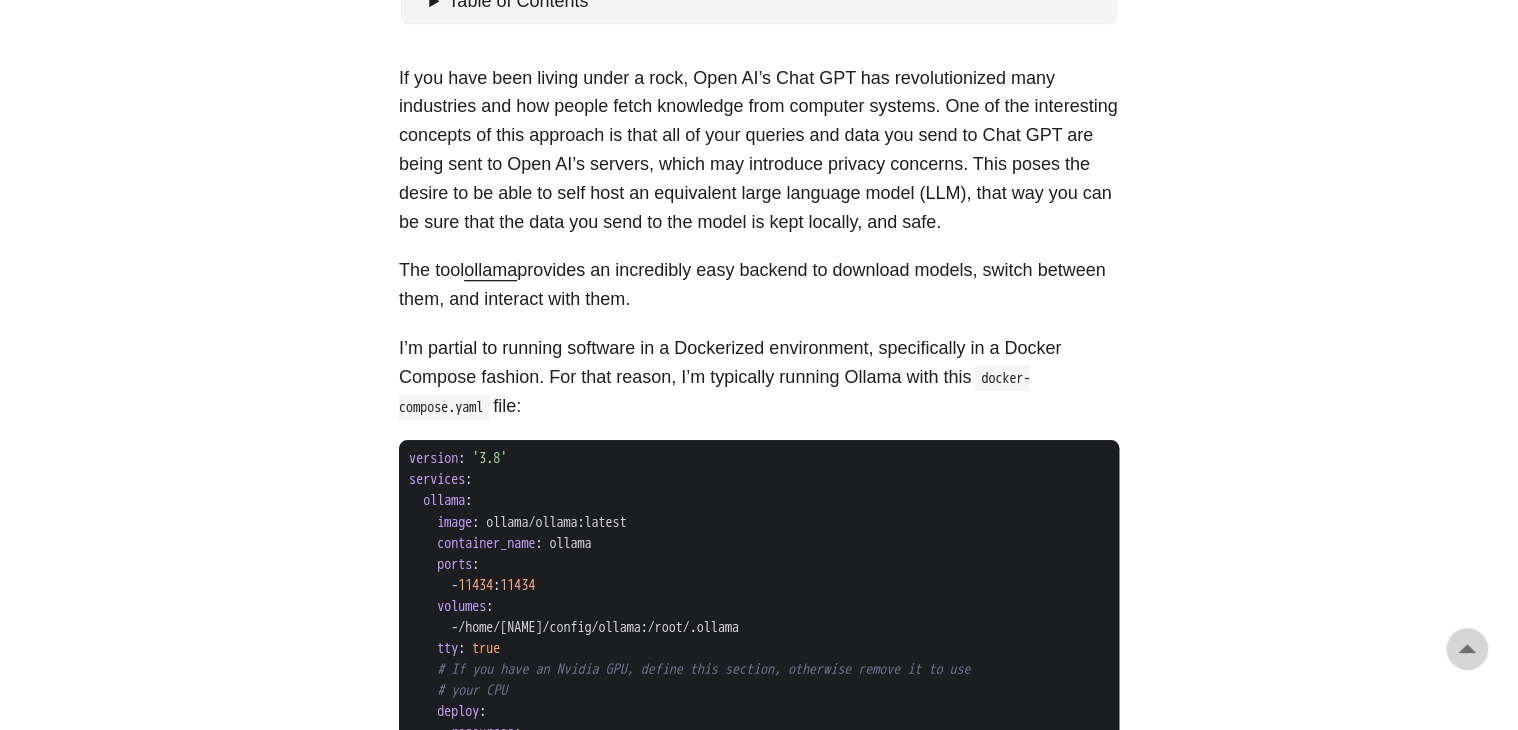 scroll, scrollTop: 836, scrollLeft: 0, axis: vertical 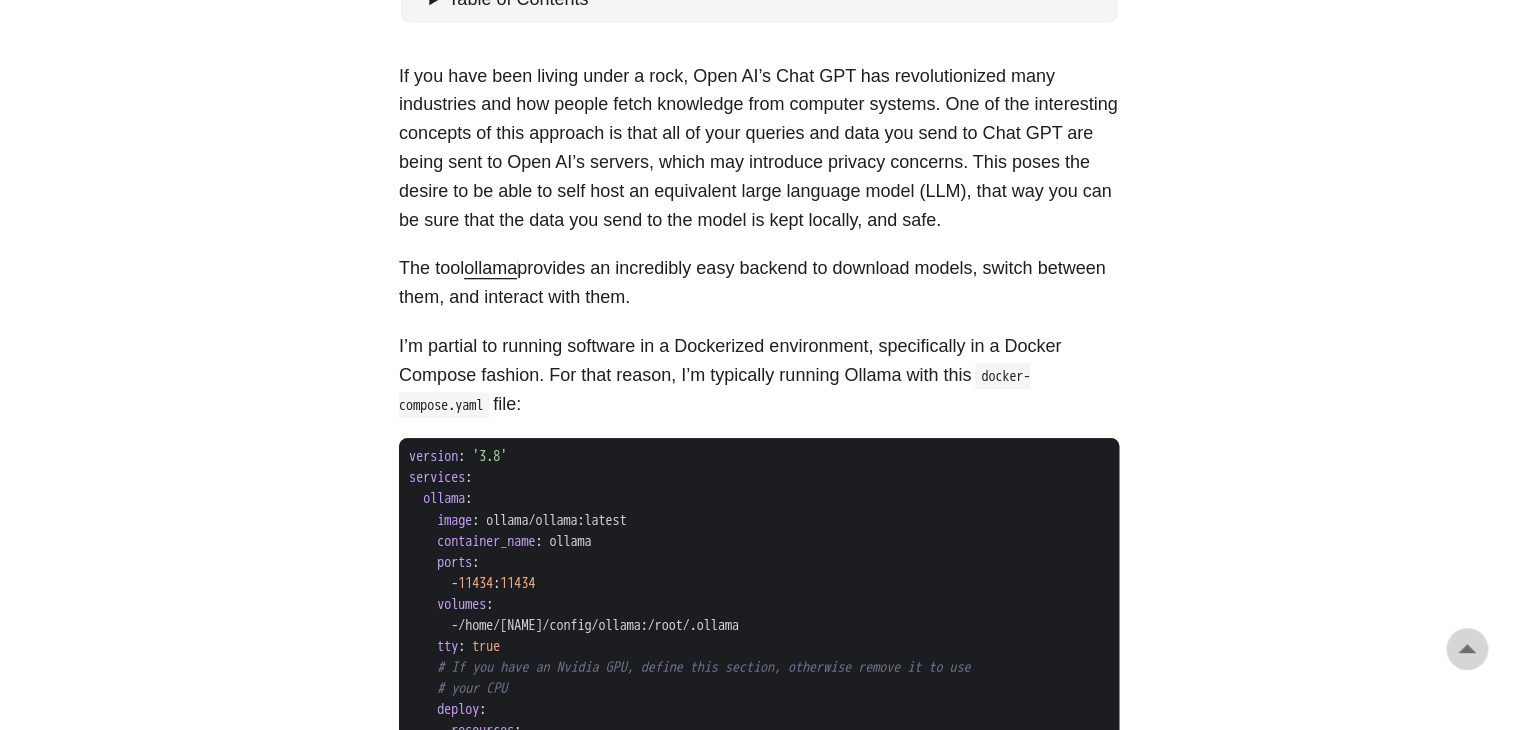 click on "ollama" at bounding box center [490, 268] 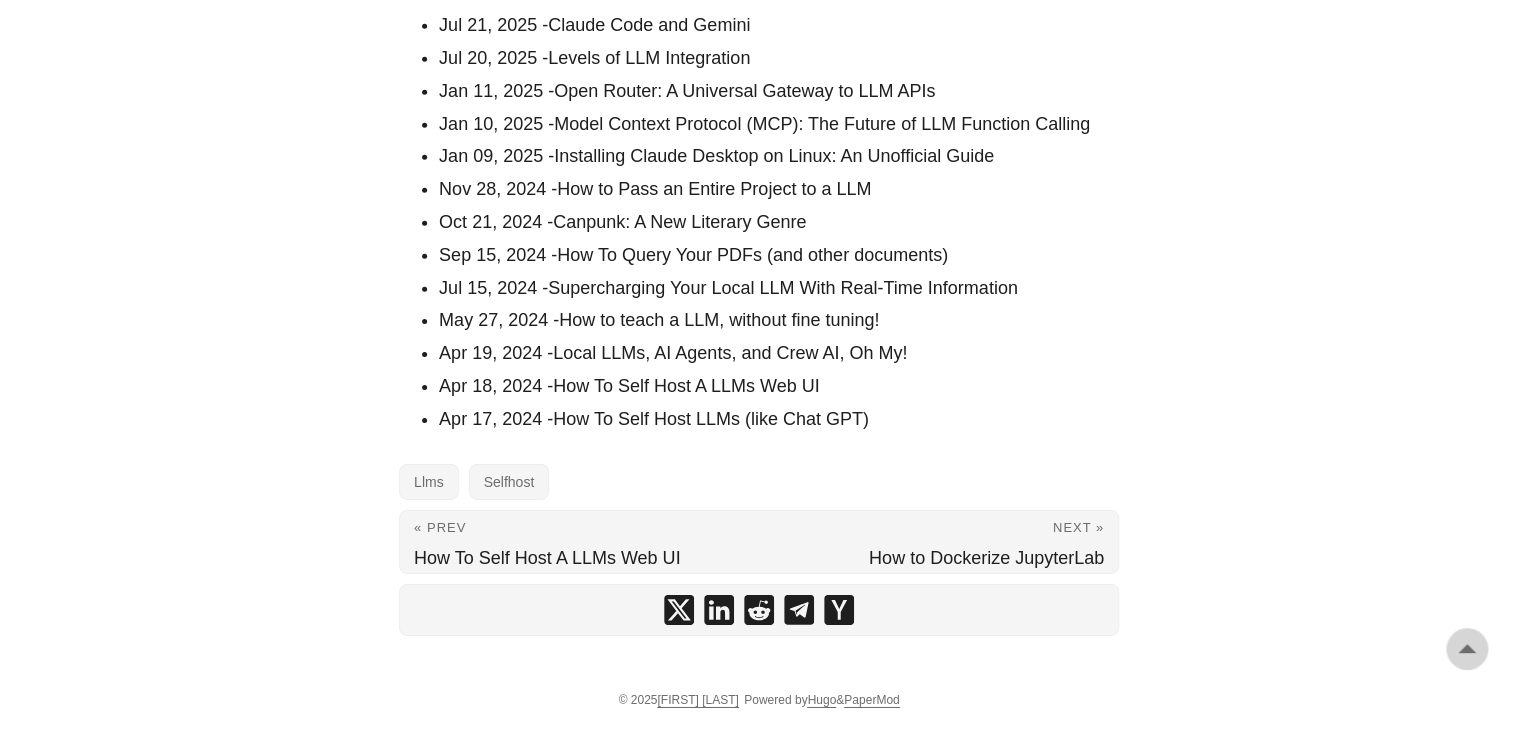 scroll, scrollTop: 3012, scrollLeft: 0, axis: vertical 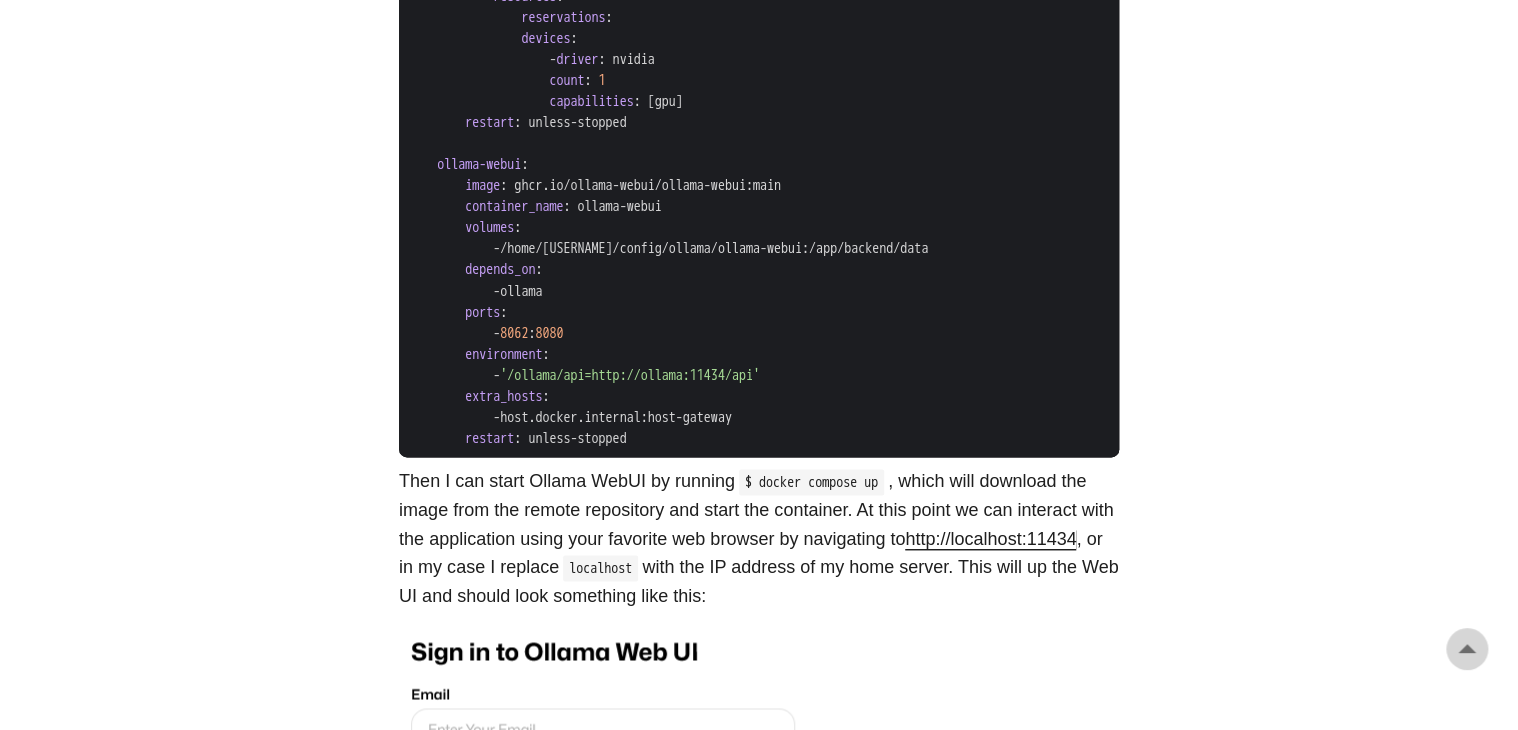 click on "[NAME] [LAST]
Home
About
Posts
Tags
Archive
Resume" at bounding box center [759, 811] 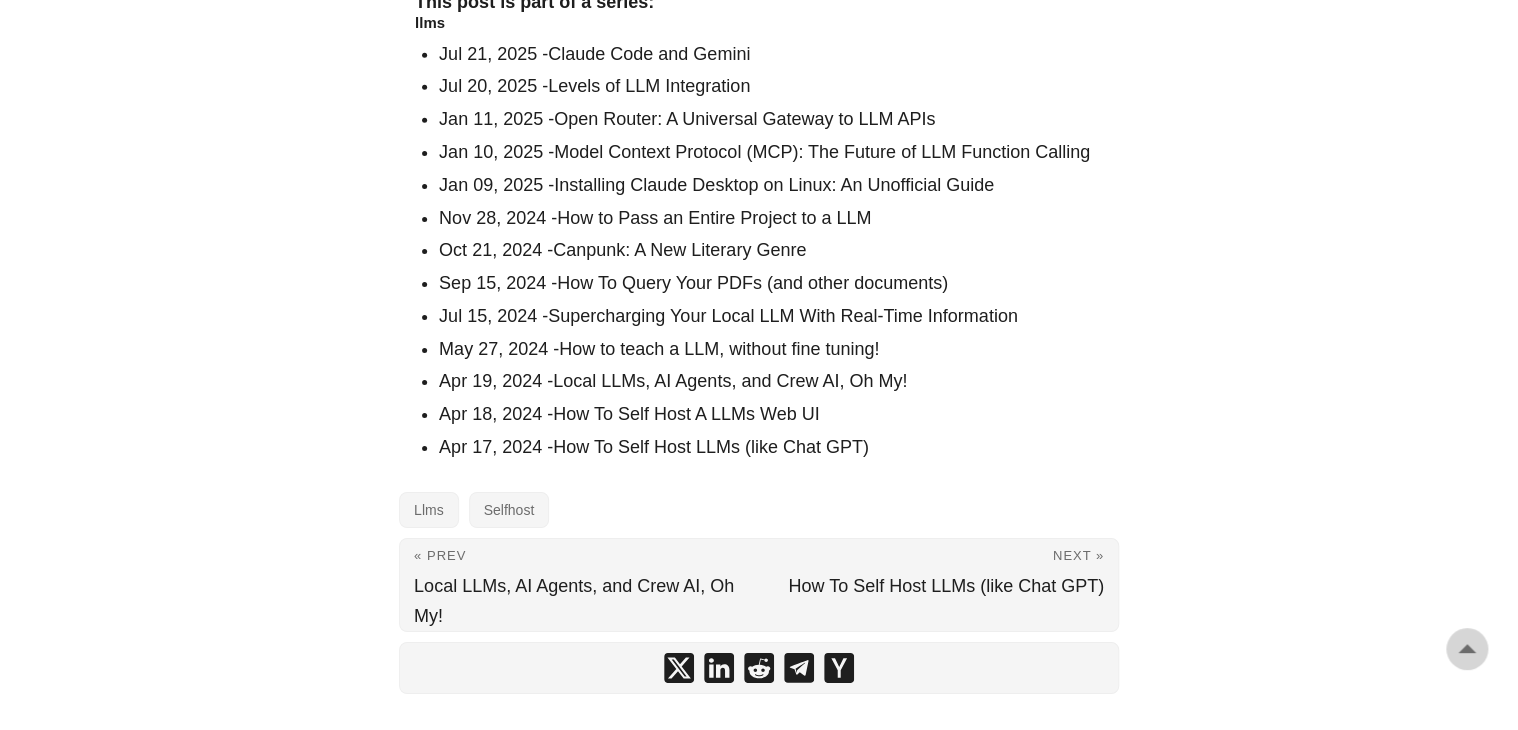 scroll, scrollTop: 3178, scrollLeft: 0, axis: vertical 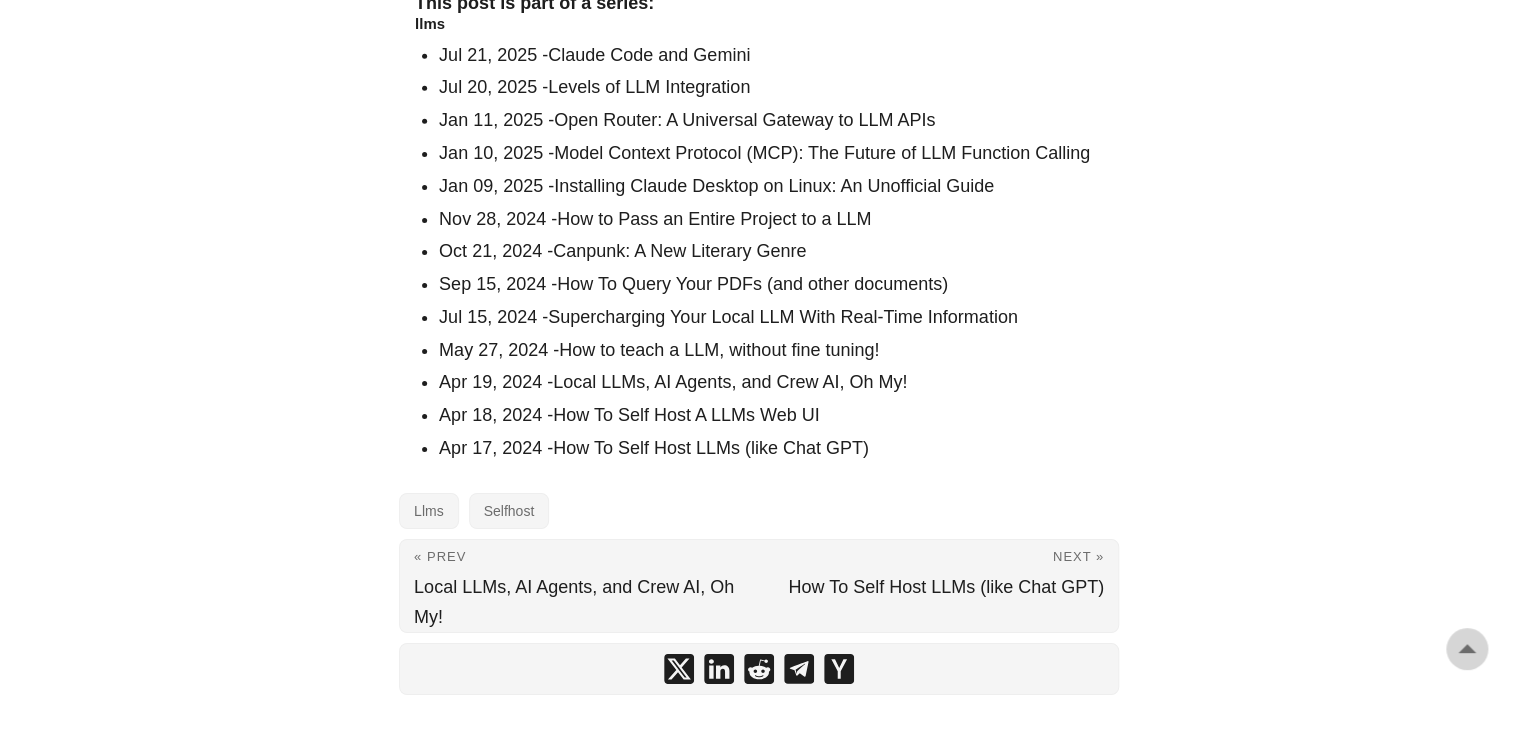 click on "Local LLMs, AI Agents, and Crew AI, Oh My!" at bounding box center (730, 382) 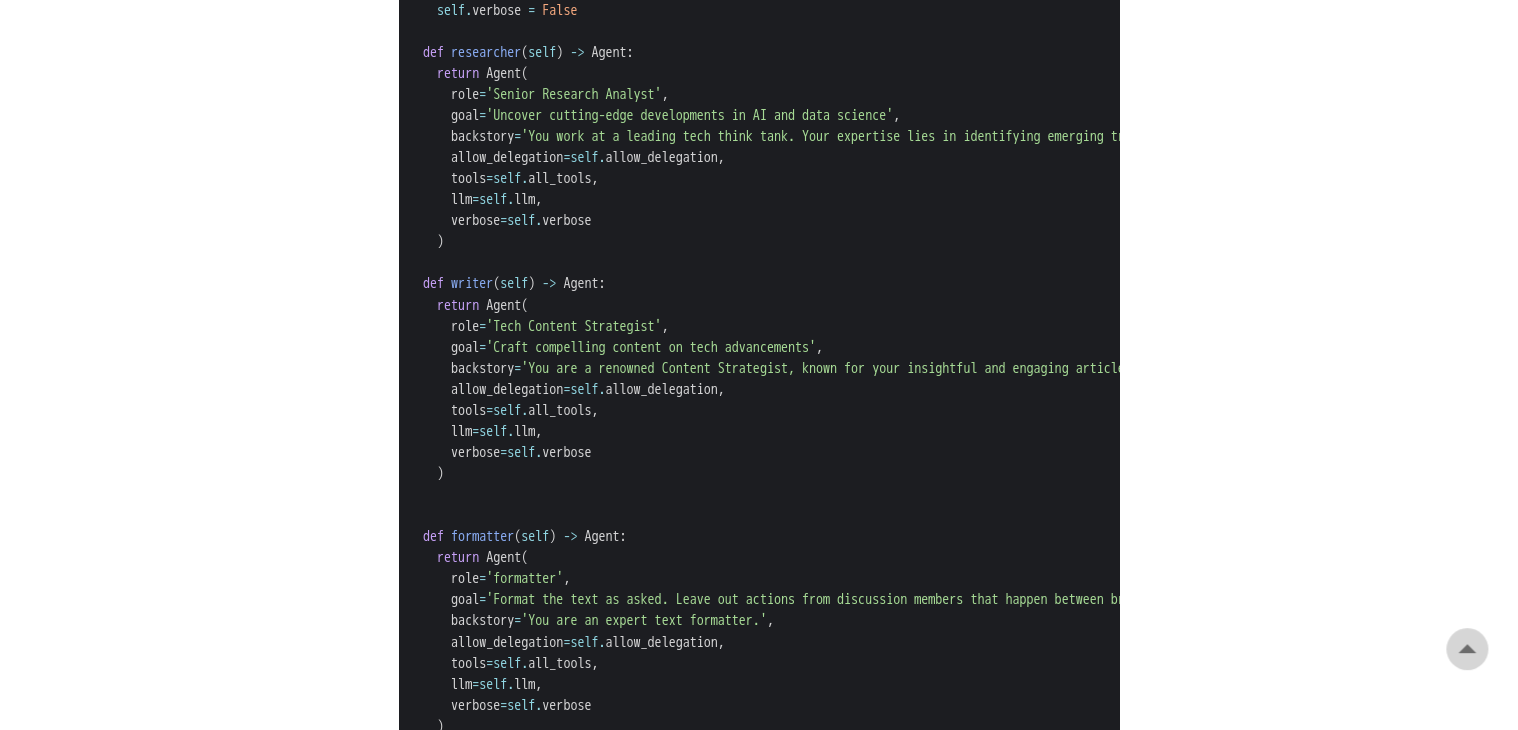 scroll, scrollTop: 2668, scrollLeft: 0, axis: vertical 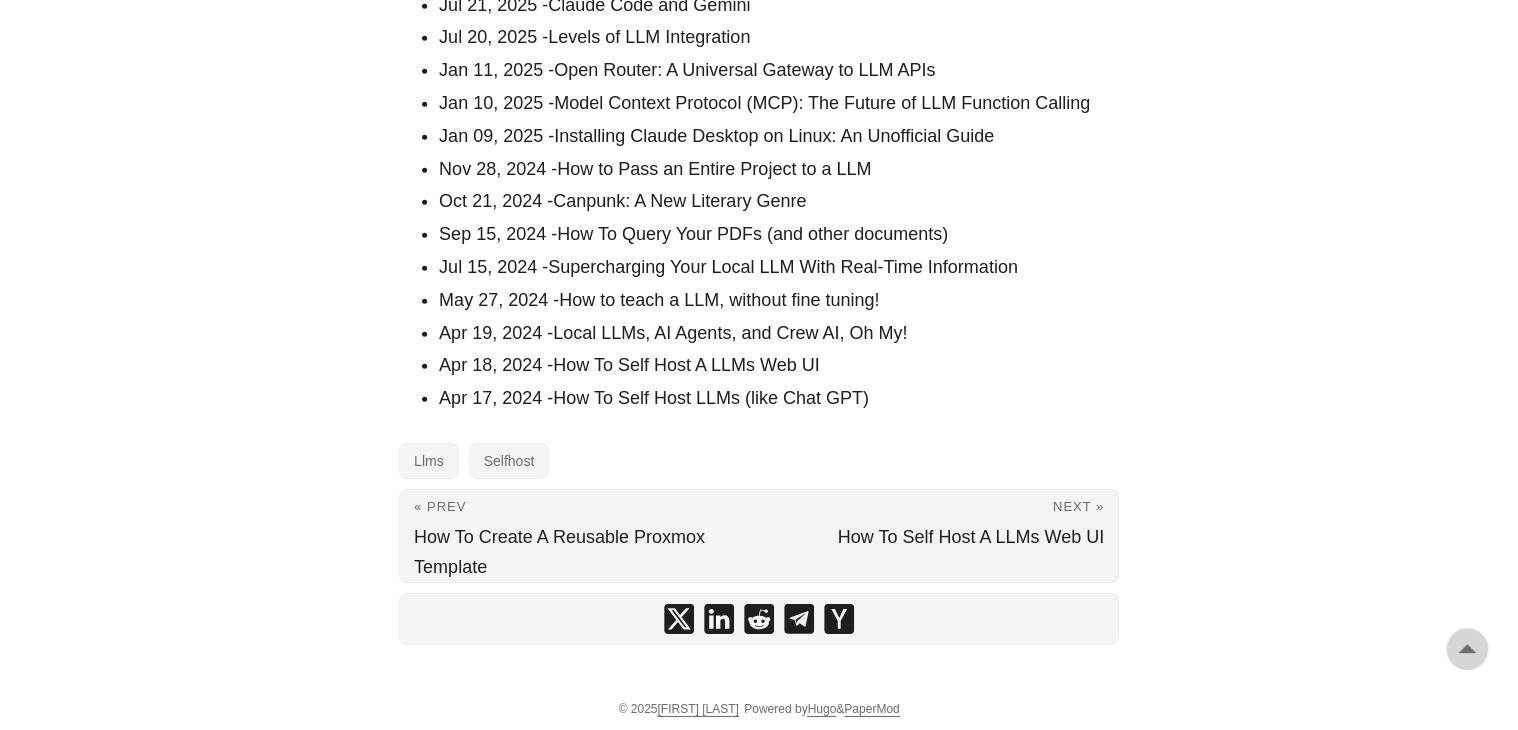 click on "How To Query Your PDFs (and other documents)" at bounding box center [752, 234] 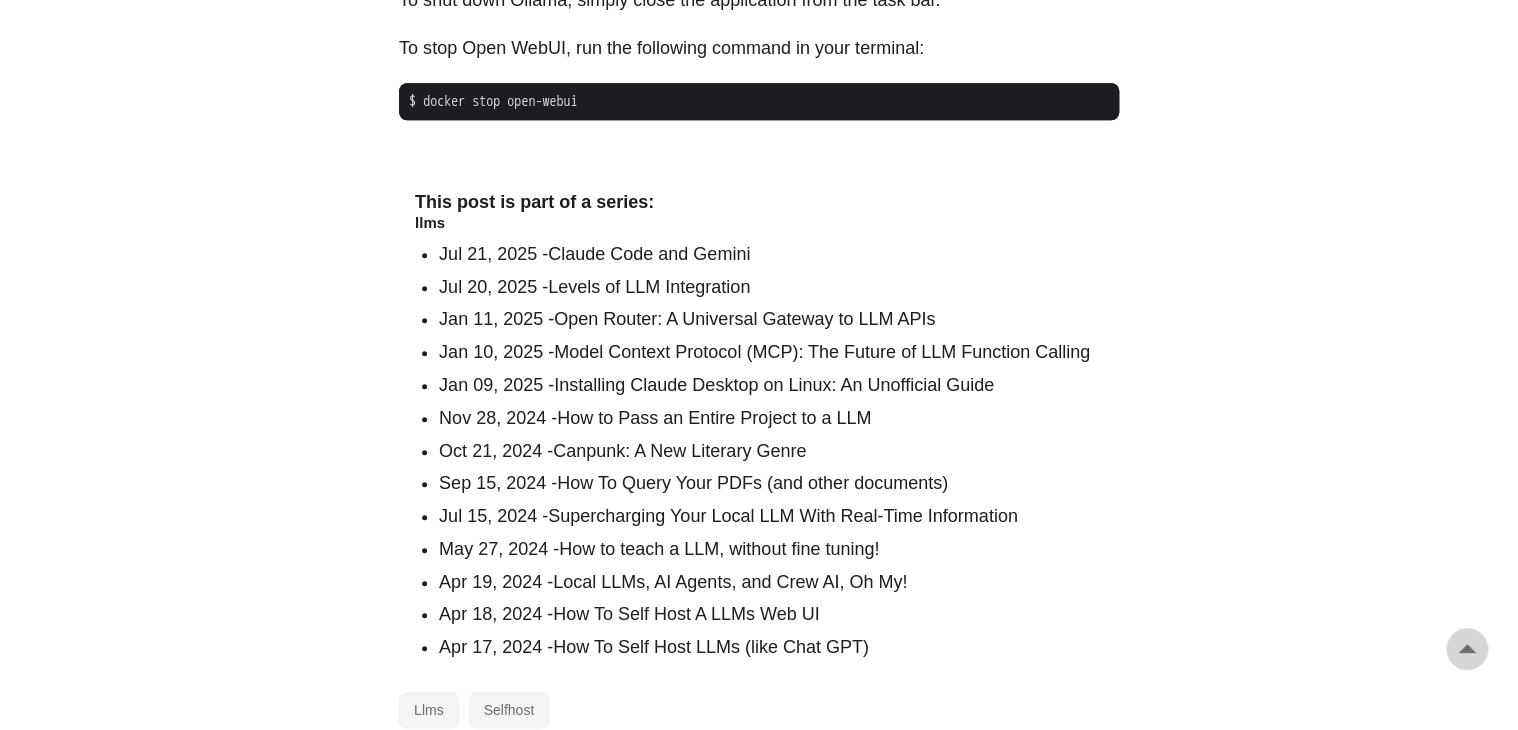 scroll, scrollTop: 4544, scrollLeft: 0, axis: vertical 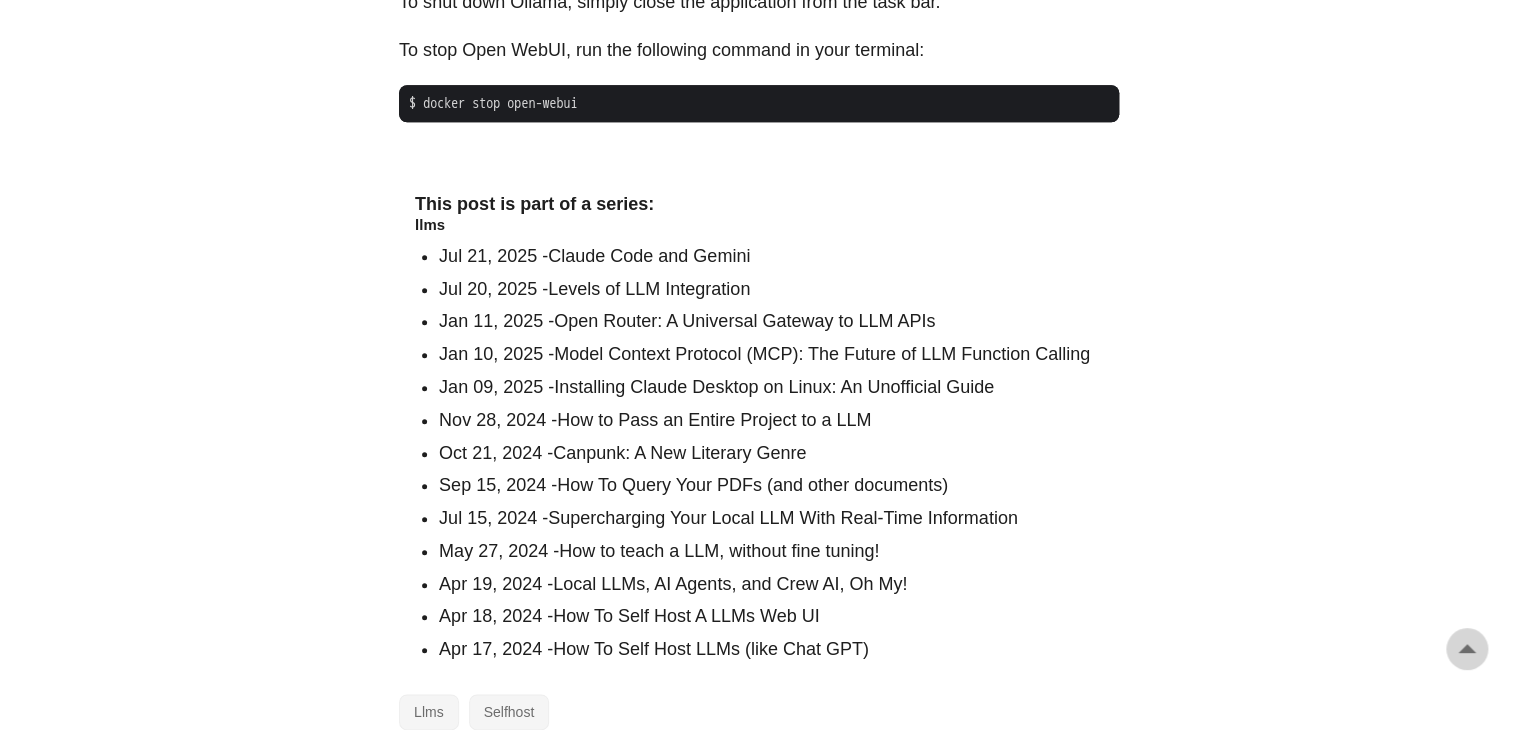 click on "Model Context Protocol (MCP): The Future of LLM Function Calling" at bounding box center (822, 354) 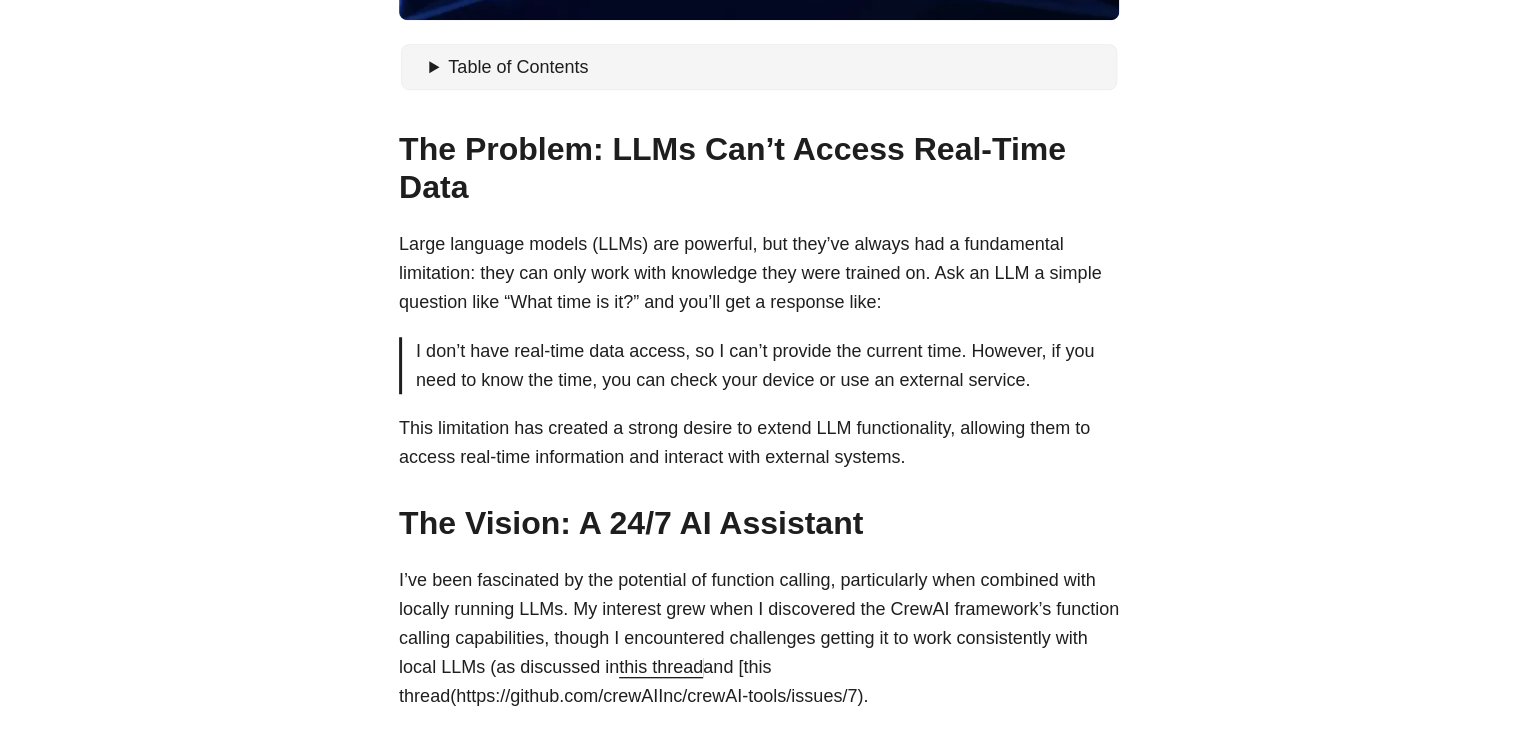 scroll, scrollTop: 592, scrollLeft: 0, axis: vertical 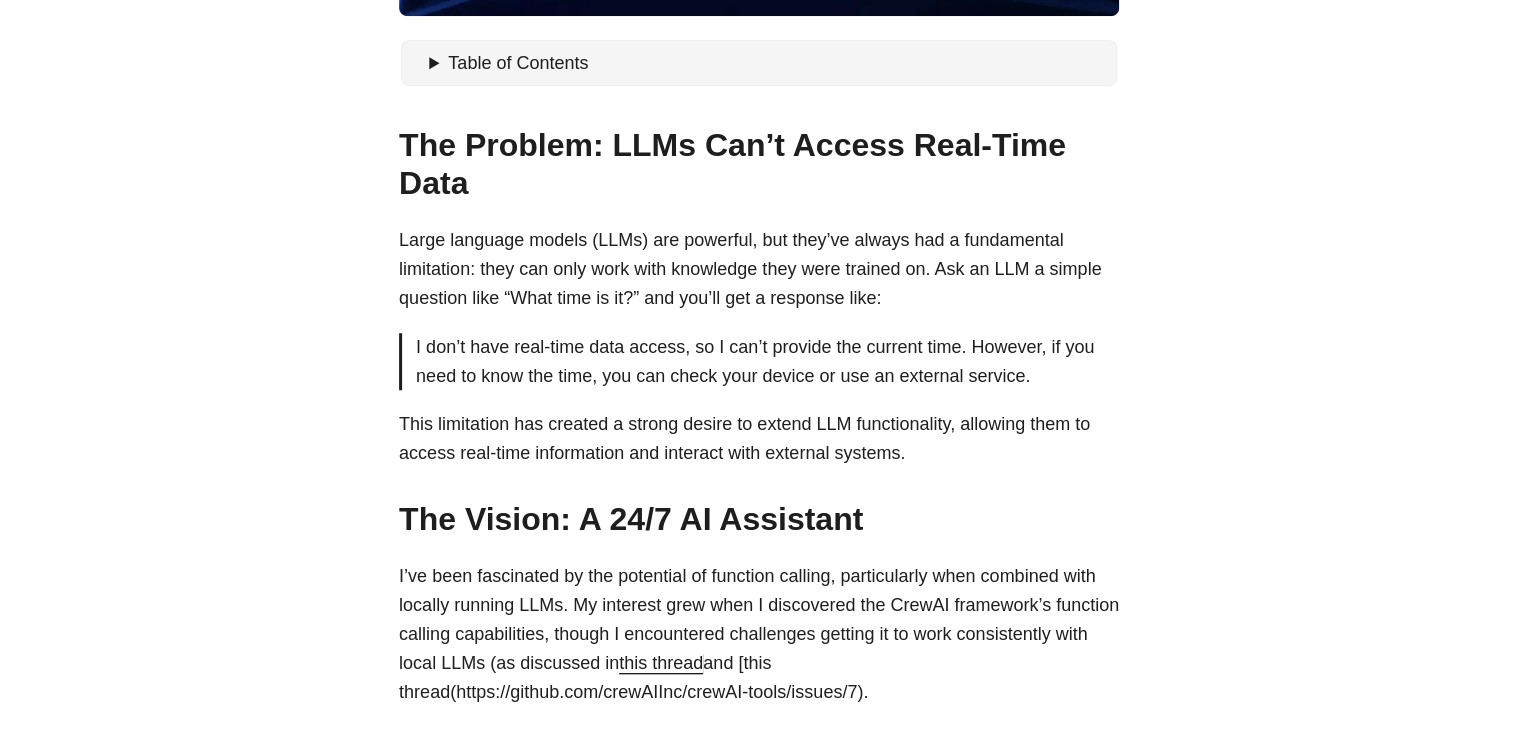 click on "[FIRST] [LAST]
Home
About
Posts
Tags
Archive
Resume" at bounding box center (759, 4144) 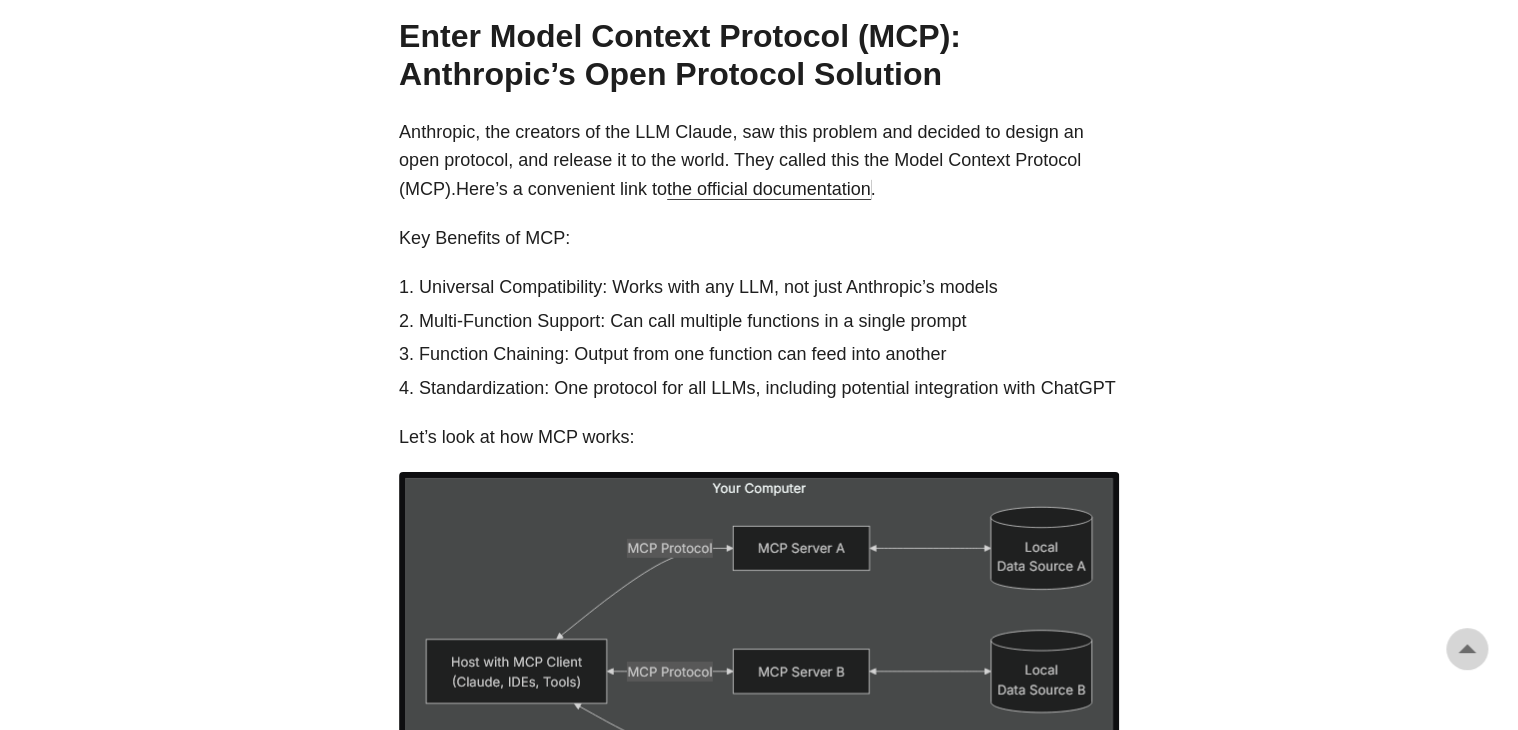 scroll, scrollTop: 2976, scrollLeft: 0, axis: vertical 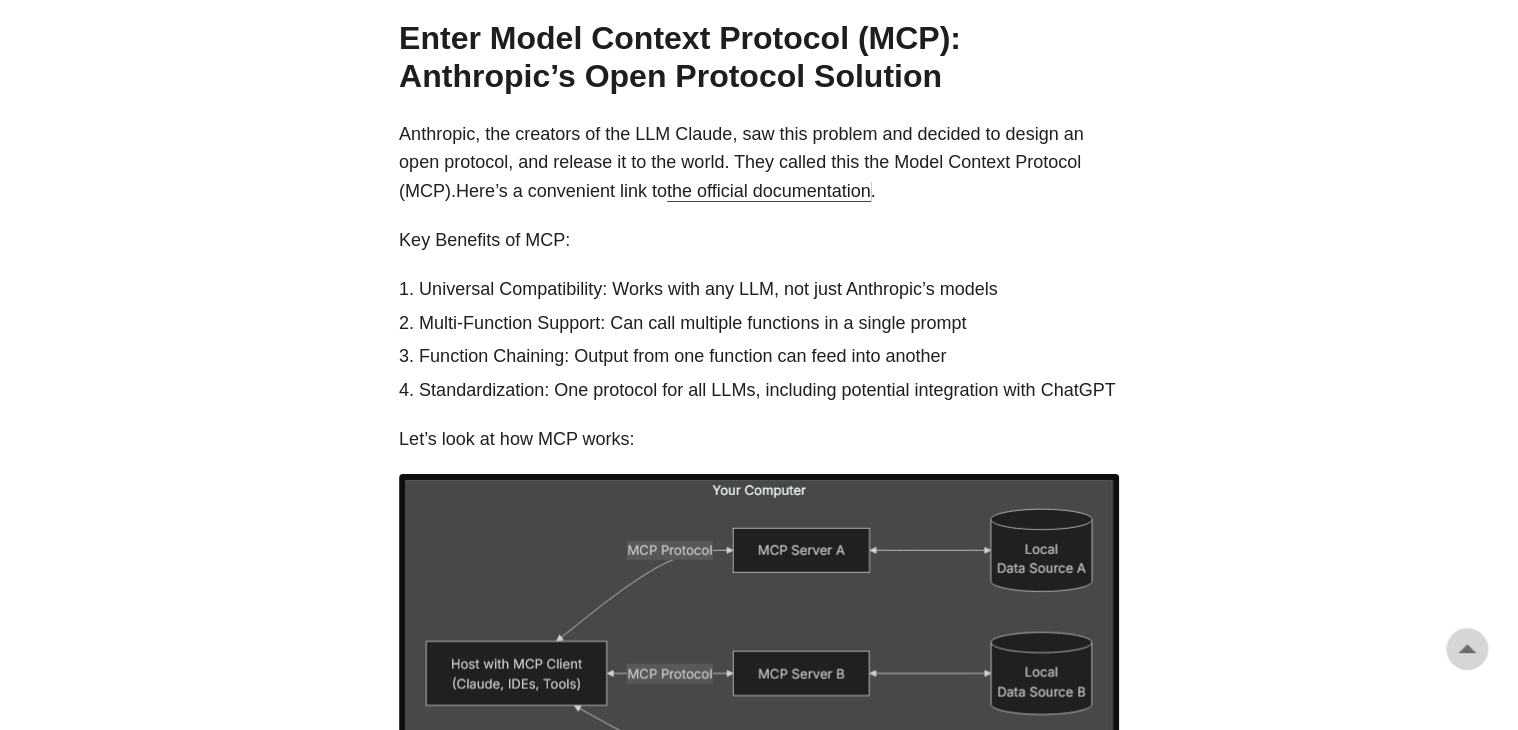 click on "The Problem: LLMs Can’t Access Real-Time Data #
Large language models (LLMs) are powerful, but they’ve always had a fundamental limitation: they can only work with knowledge they were trained on. Ask an LLM a simple question like “What time is it?” and you’ll get a response like:
I don’t have real-time data access, so I can’t provide the
current time. However, if you need to know the time, you can
check your device or use an external service.
This limitation has created a strong desire to extend LLM functionality, allowing them to access real-time information and interact with external systems.
The Vision: A 24/7 AI Assistant #
I’ve been fascinated by the potential of function calling, particularly when combined with locally running LLMs. My interest grew when I discovered the CrewAI framework’s function calling capabilities, though I encountered challenges getting it to work consistently with local LLMs (as discussed in  this thread
Personal notes and documents" at bounding box center [759, 1685] 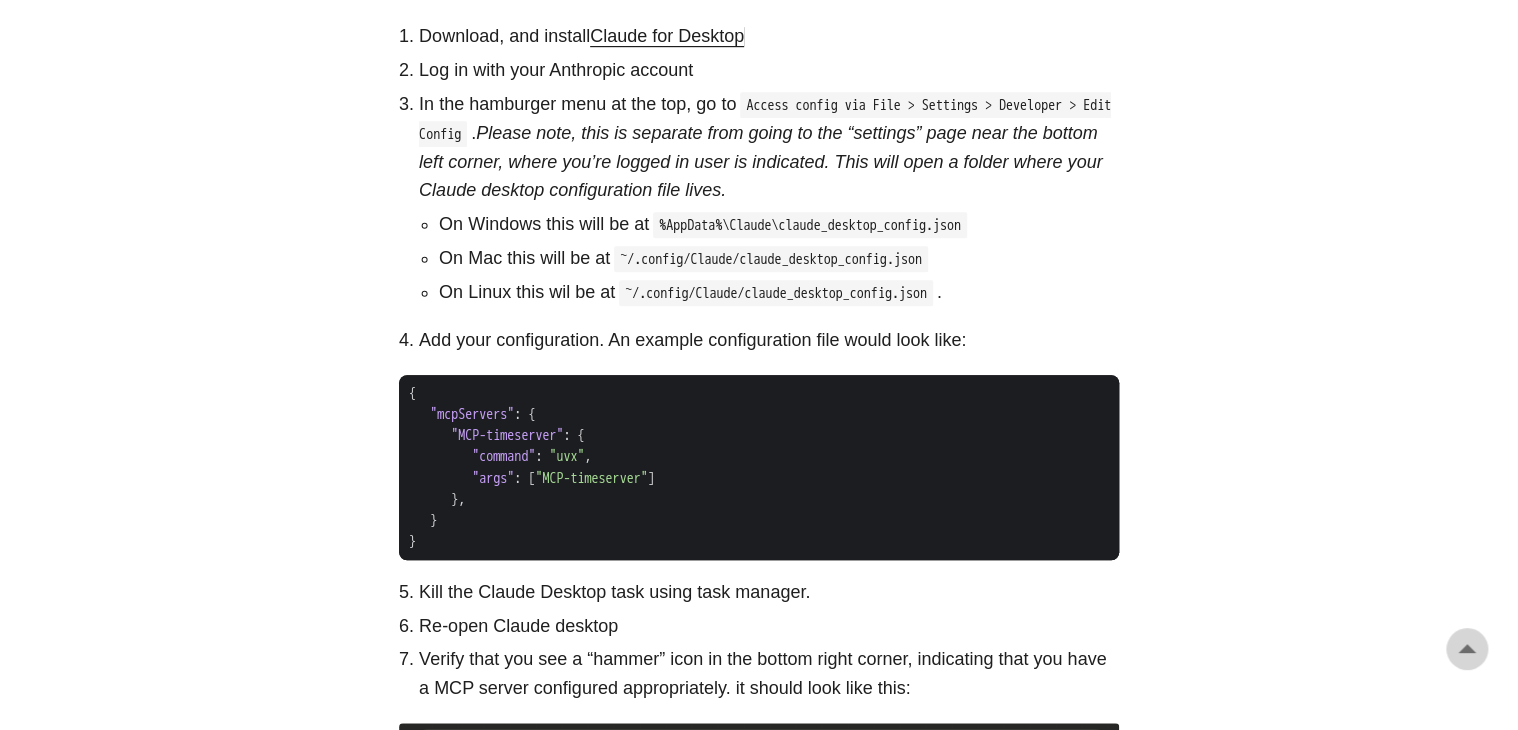 scroll, scrollTop: 4384, scrollLeft: 0, axis: vertical 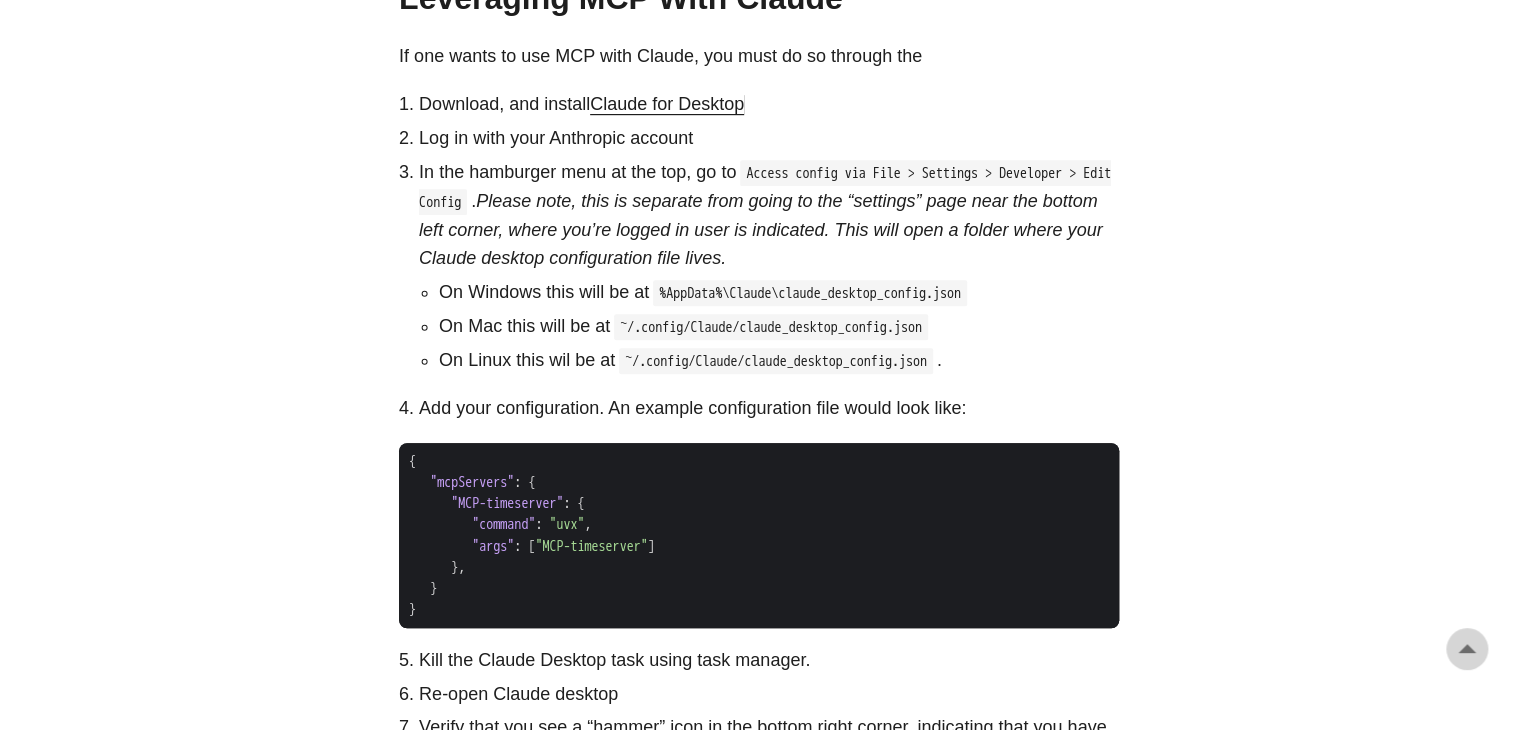 click on "Claude for Desktop" at bounding box center [667, 104] 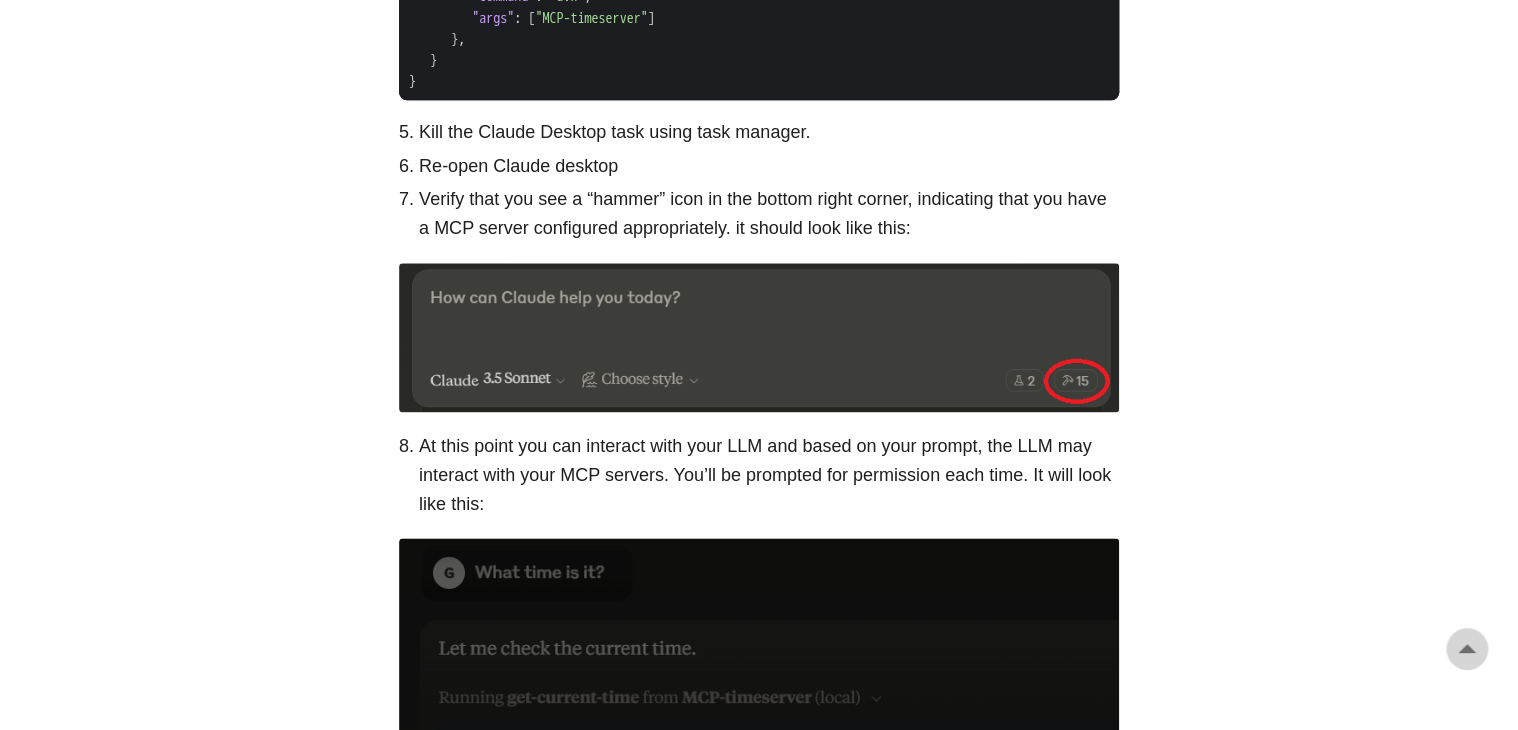 scroll, scrollTop: 4658, scrollLeft: 0, axis: vertical 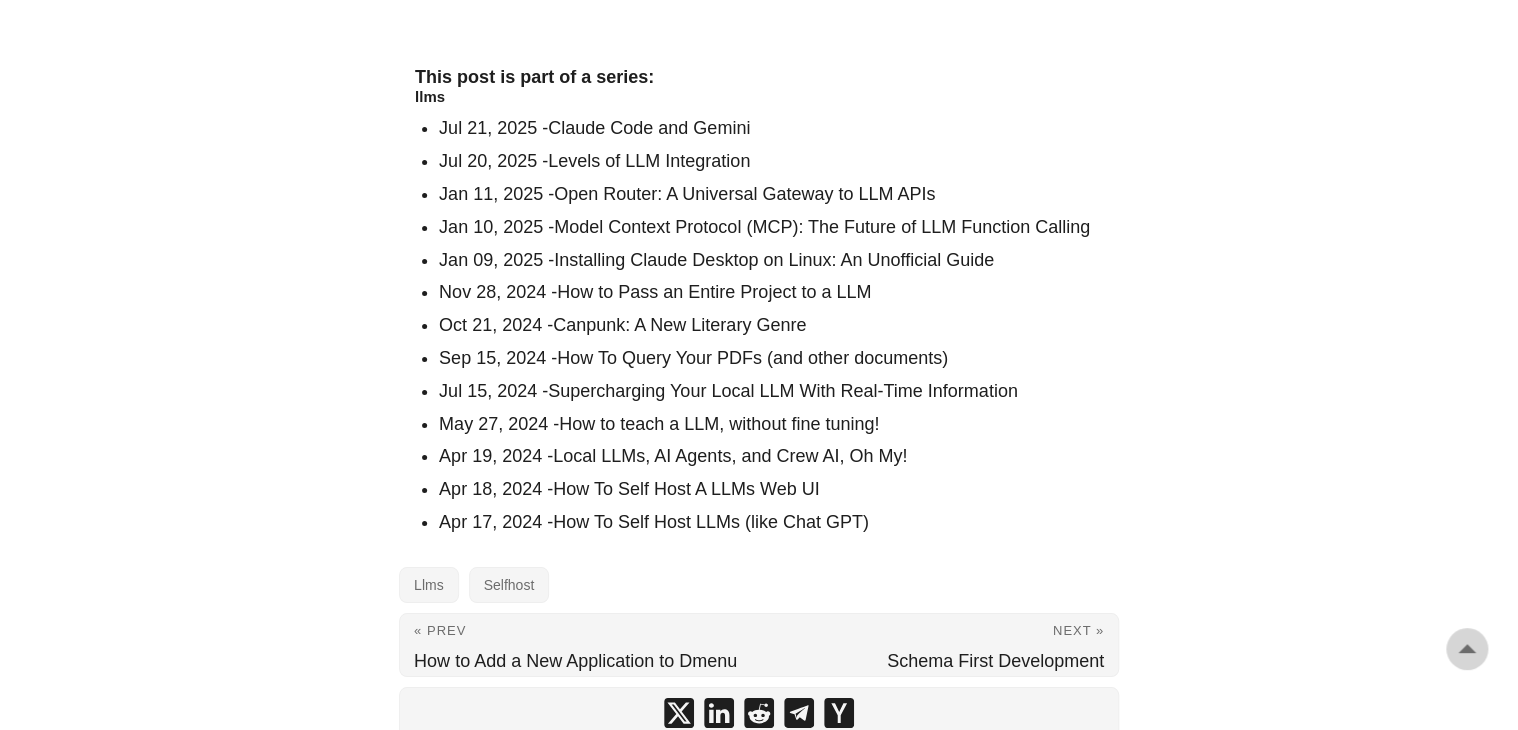 click on "How to teach a LLM, without fine tuning!" at bounding box center [719, 424] 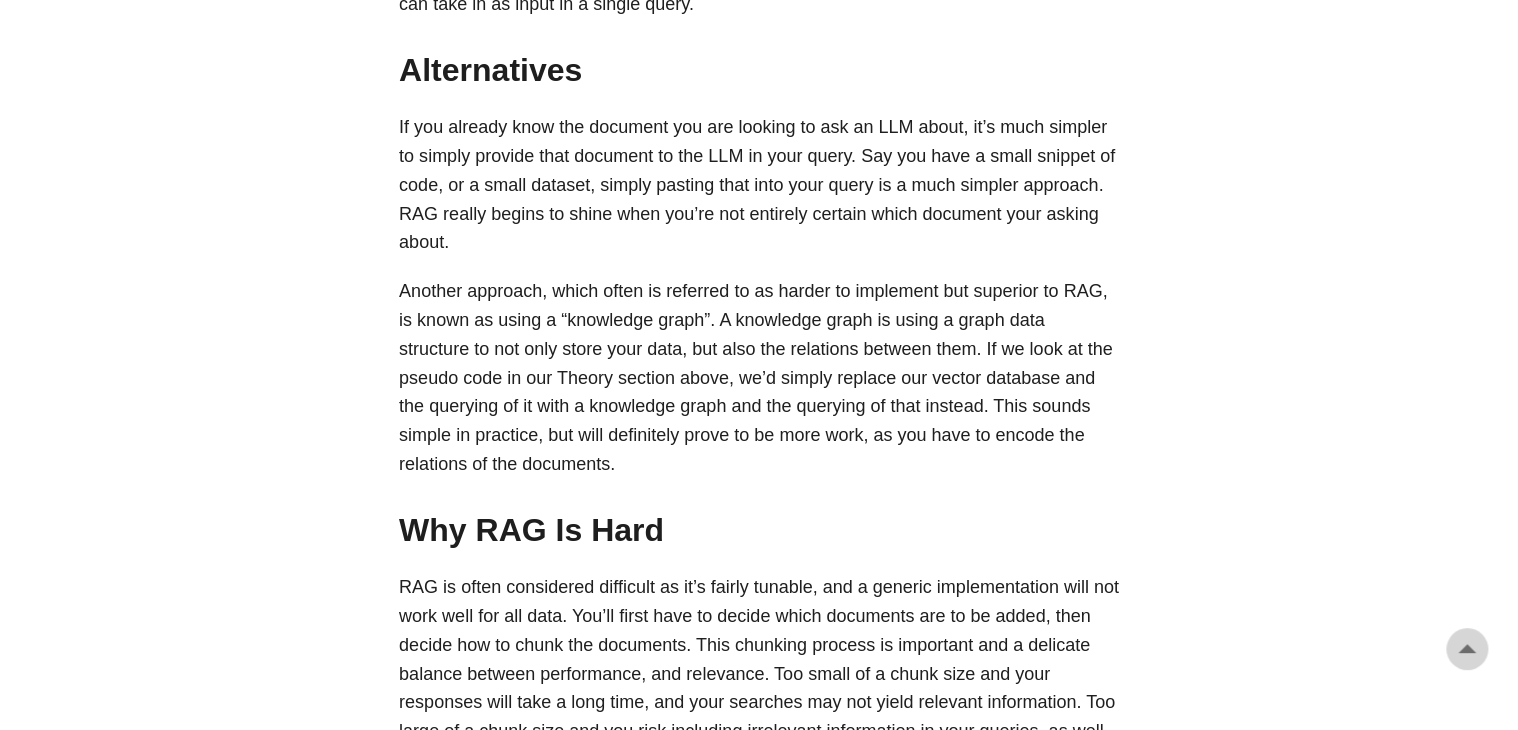 scroll, scrollTop: 2751, scrollLeft: 0, axis: vertical 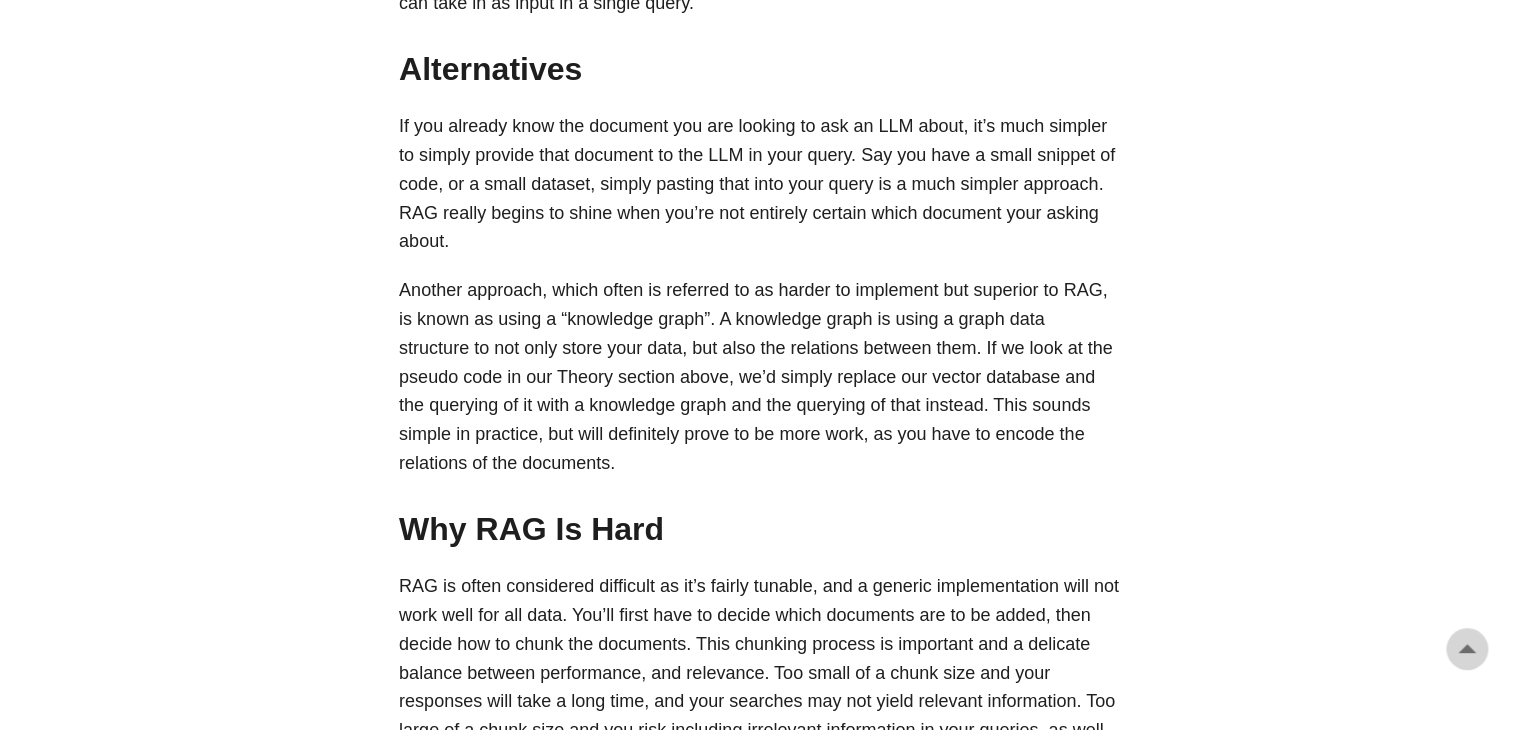 click on "Greg Hilston
Home
About
Posts
Tags
Archive
Resume" at bounding box center [759, 258] 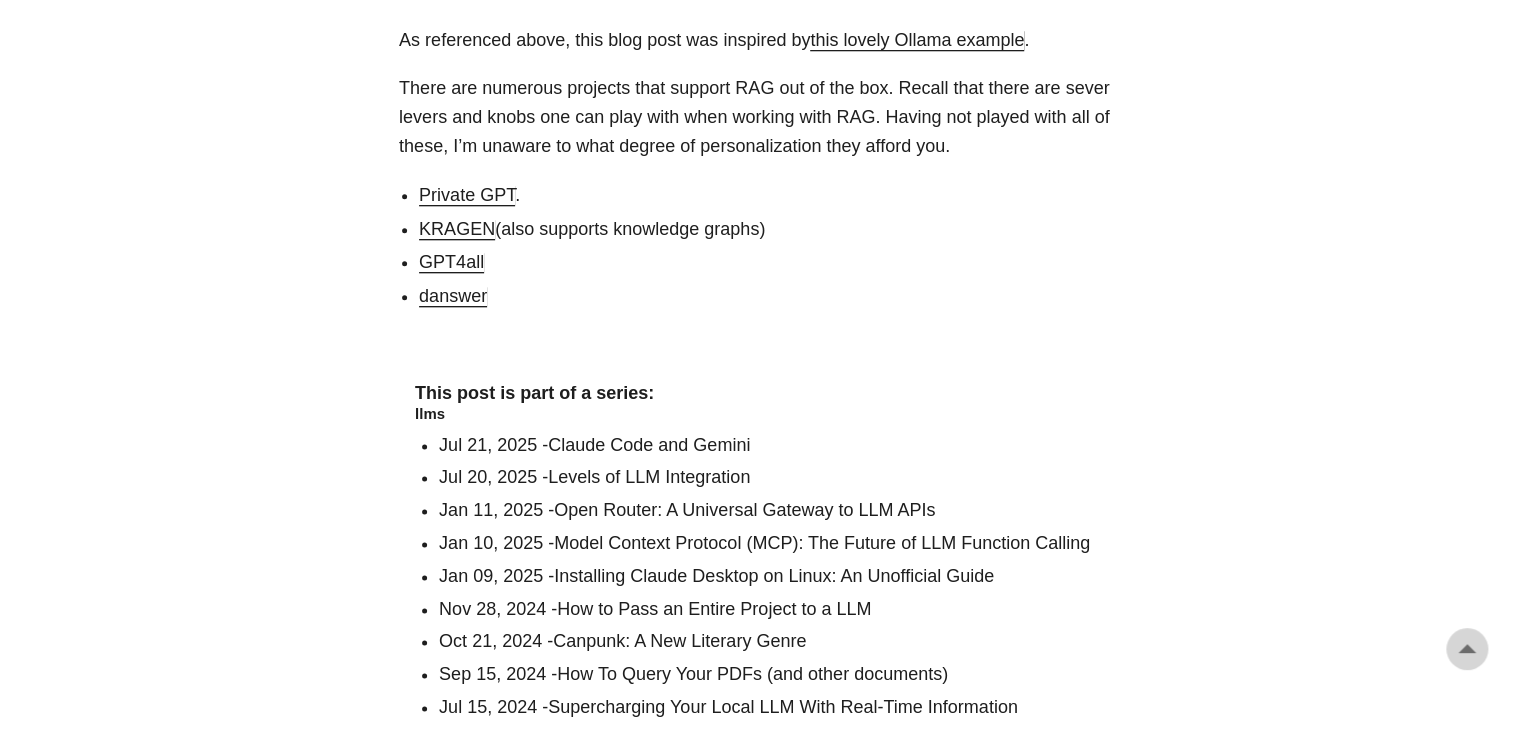 scroll, scrollTop: 4840, scrollLeft: 0, axis: vertical 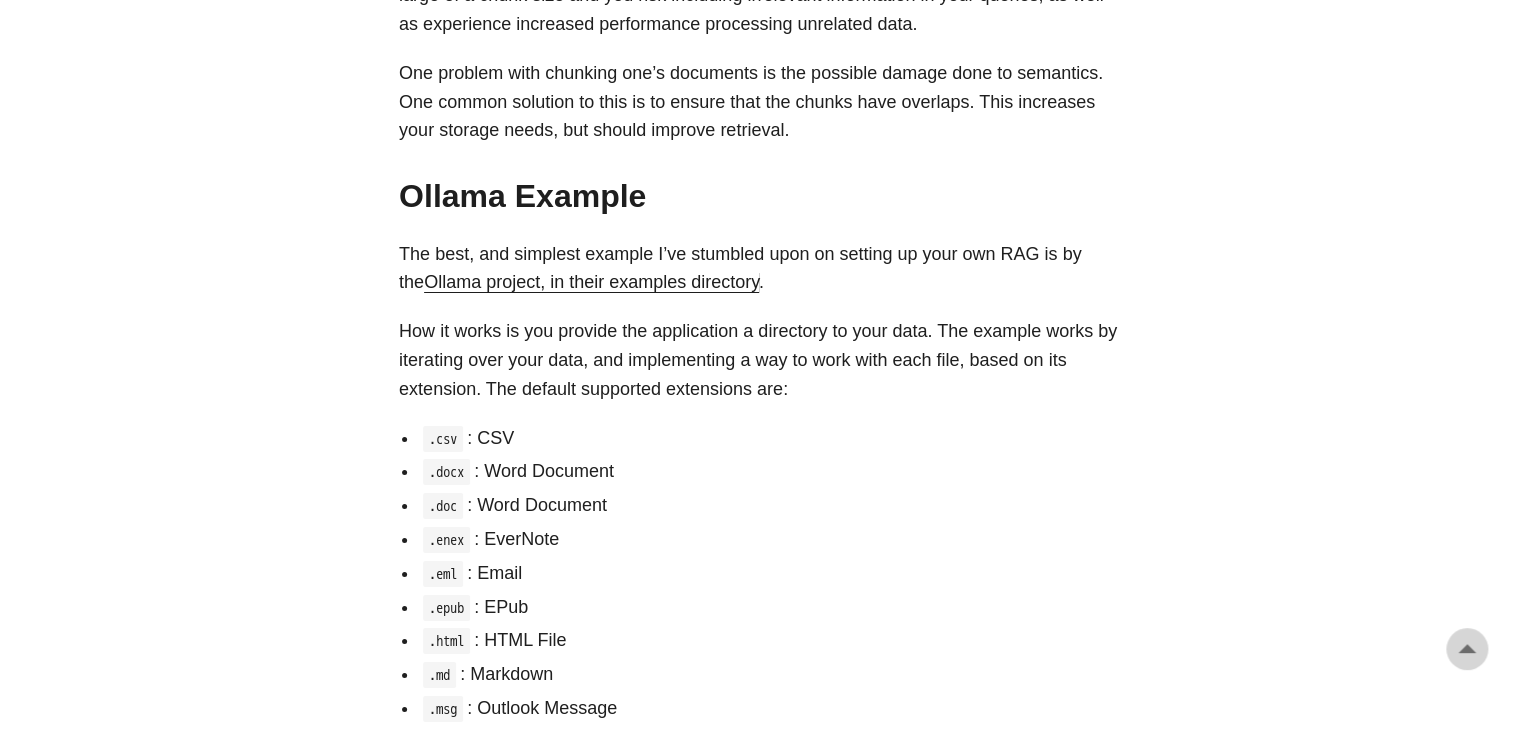click on "Ollama project, in their examples directory" at bounding box center (591, 282) 